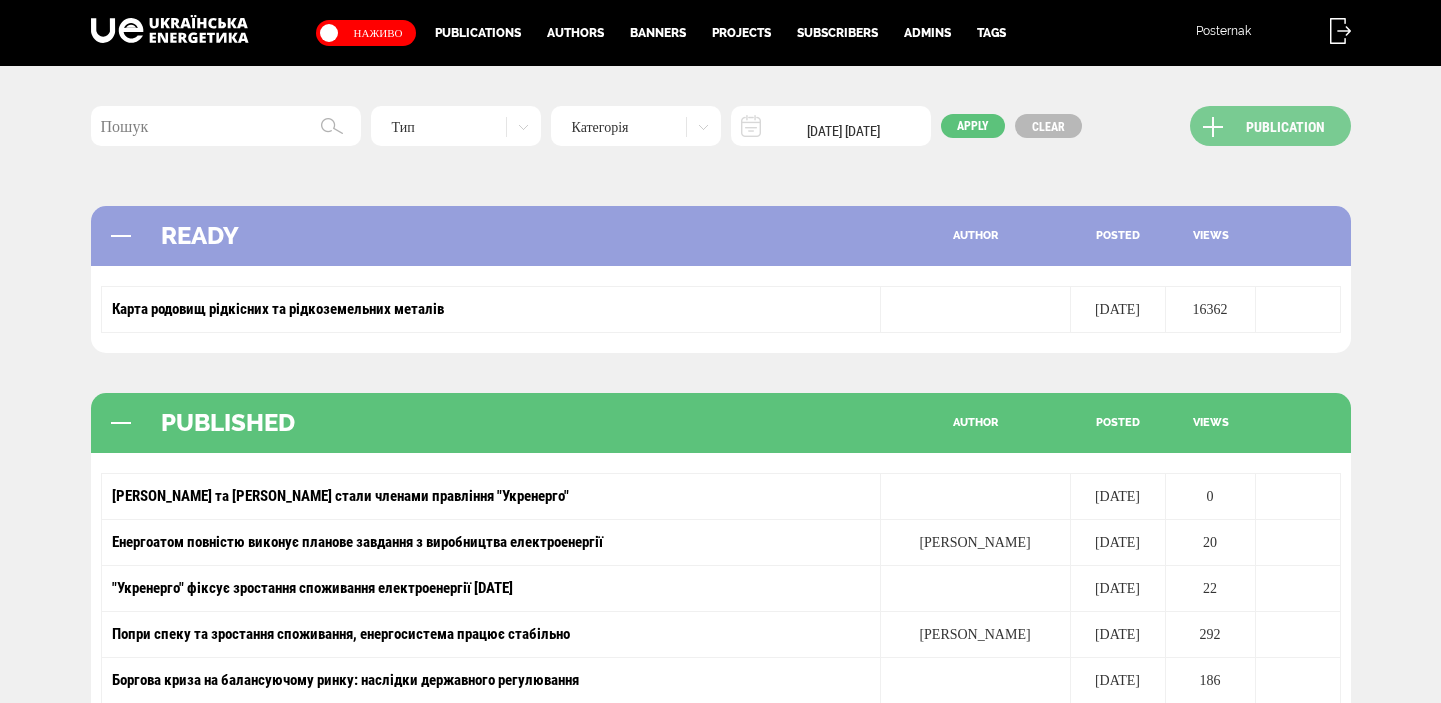 scroll, scrollTop: 0, scrollLeft: 0, axis: both 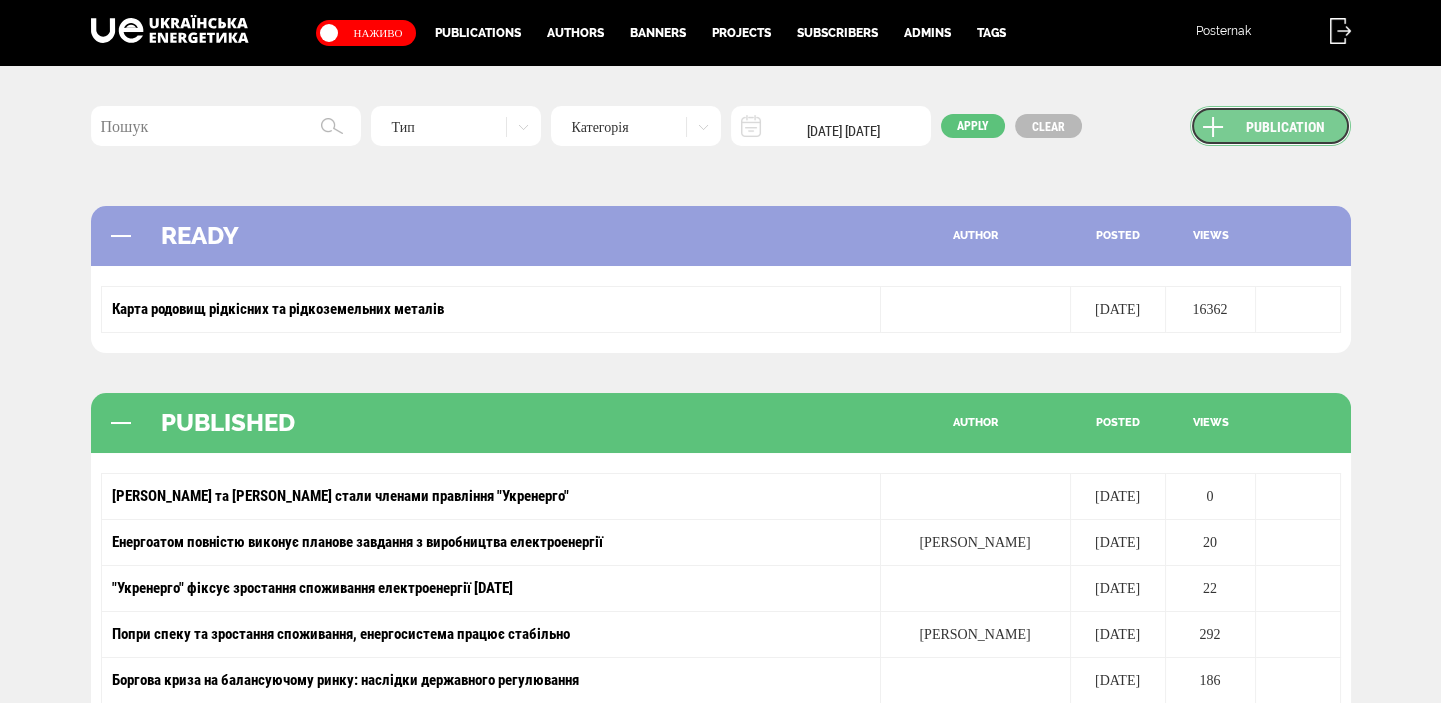 click on "Publication" at bounding box center [1270, 126] 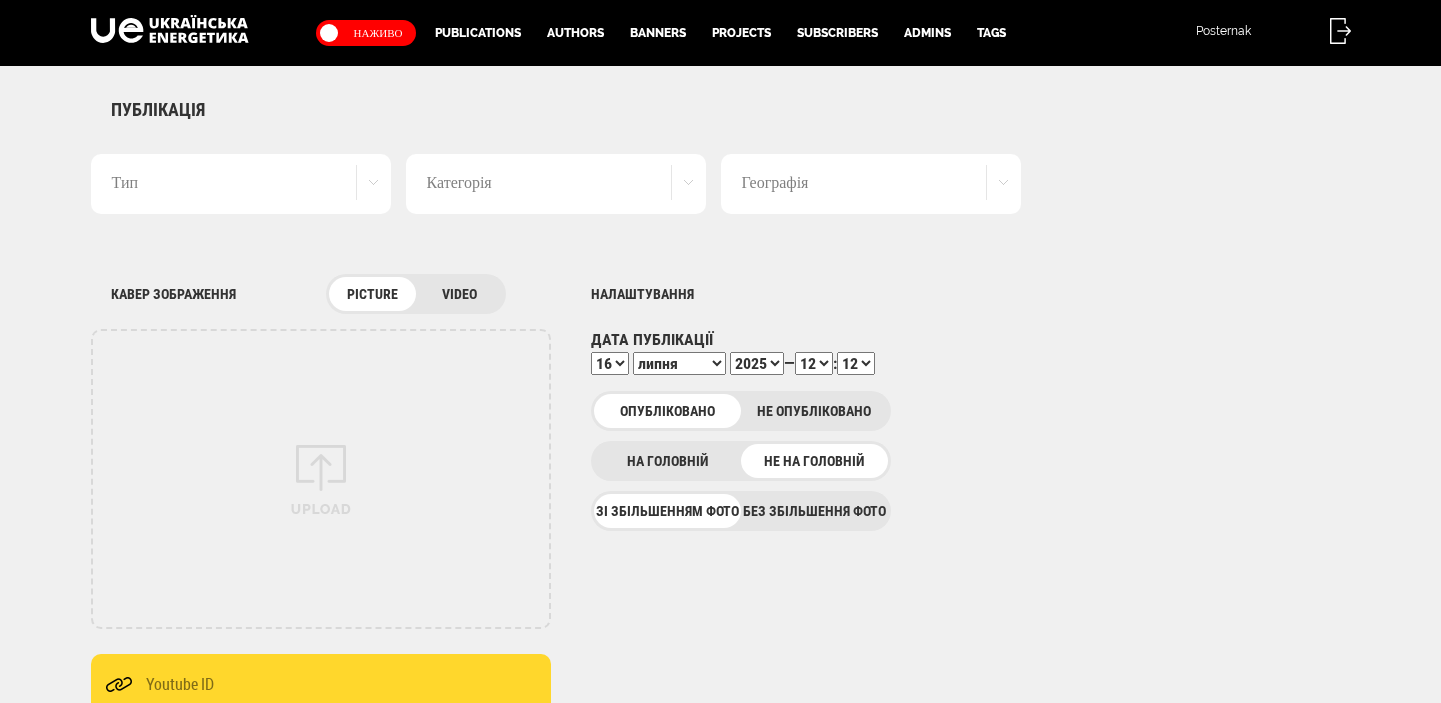 scroll, scrollTop: 0, scrollLeft: 0, axis: both 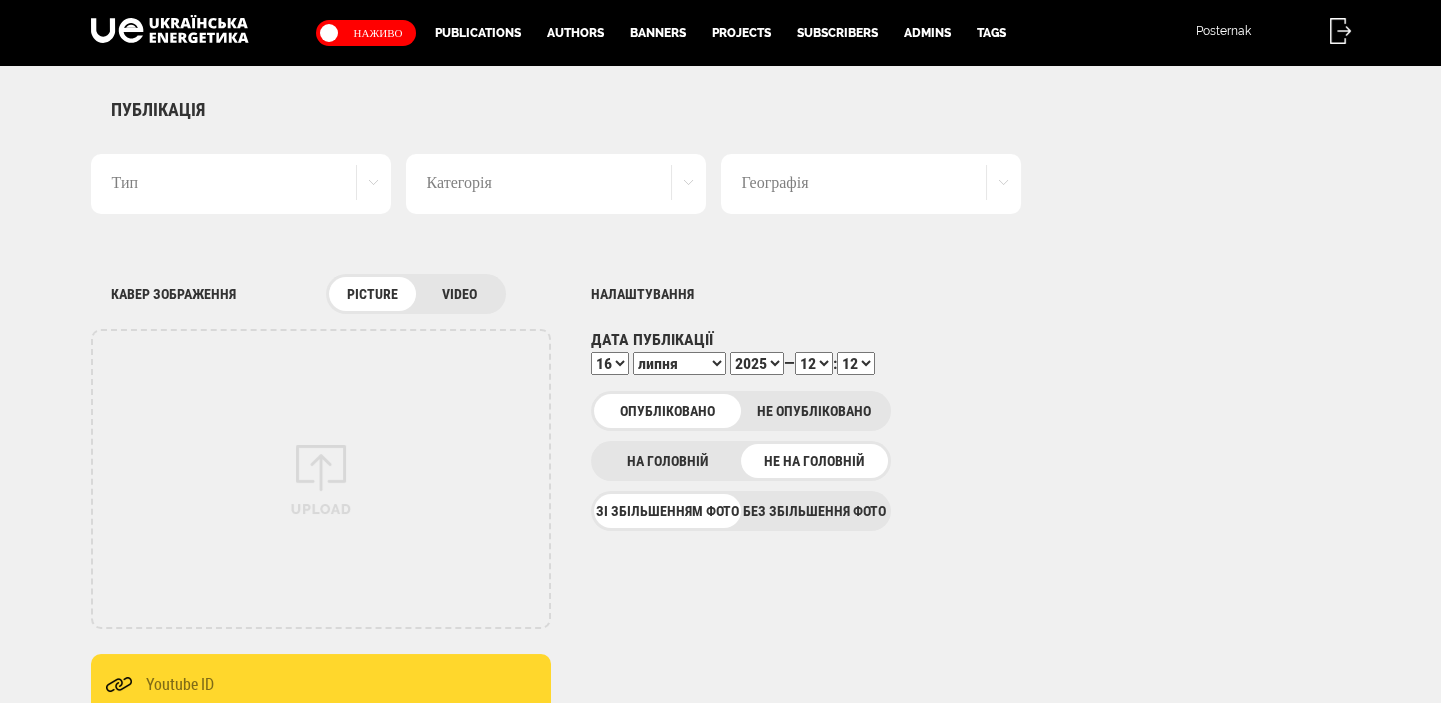 click on "Без збільшення фото" at bounding box center (814, 511) 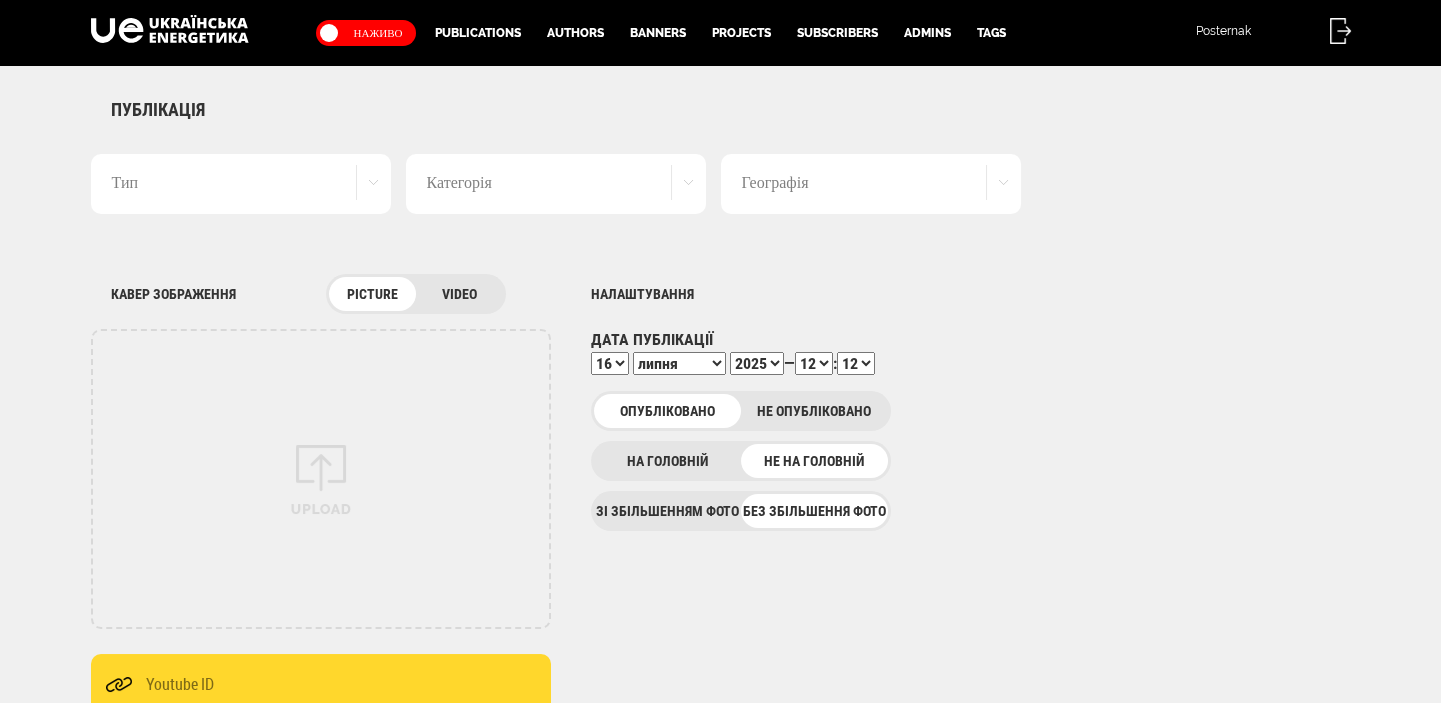 scroll, scrollTop: 0, scrollLeft: 0, axis: both 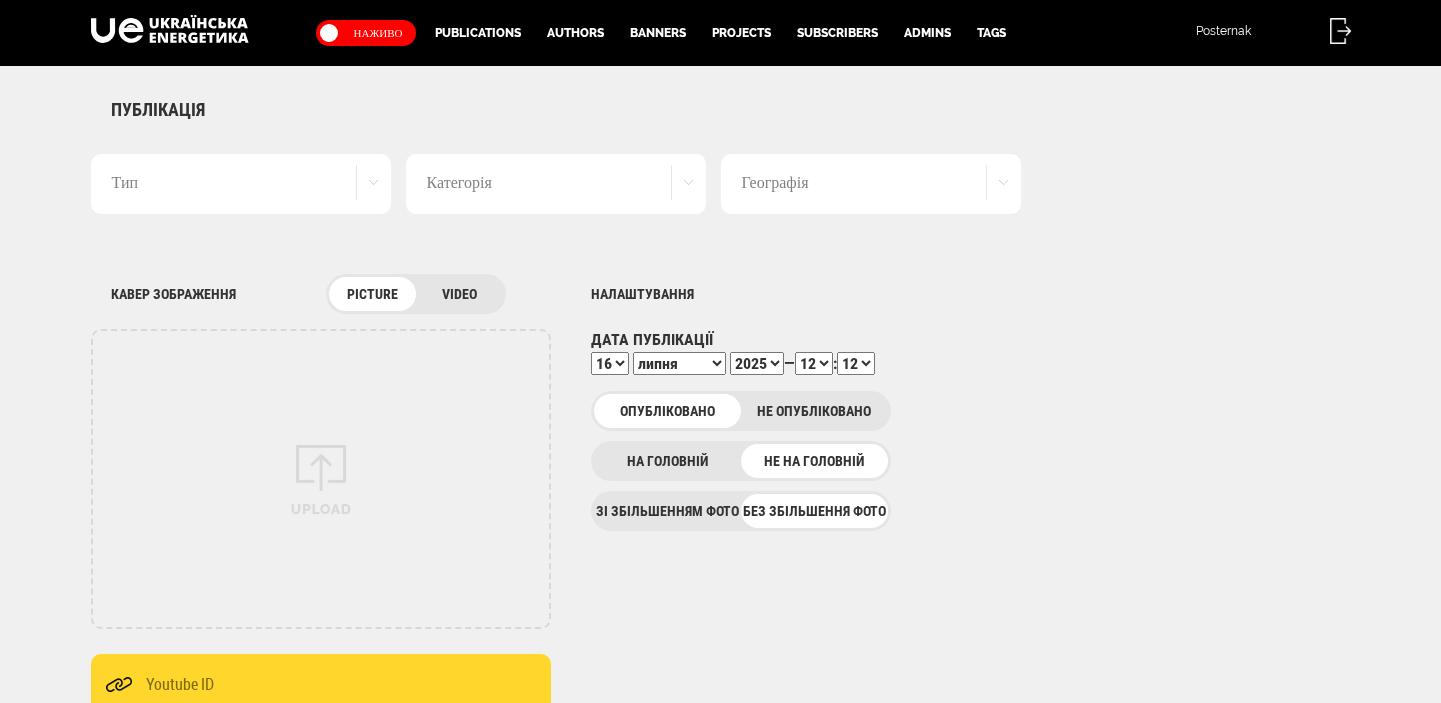 click on "Тип" at bounding box center (241, 184) 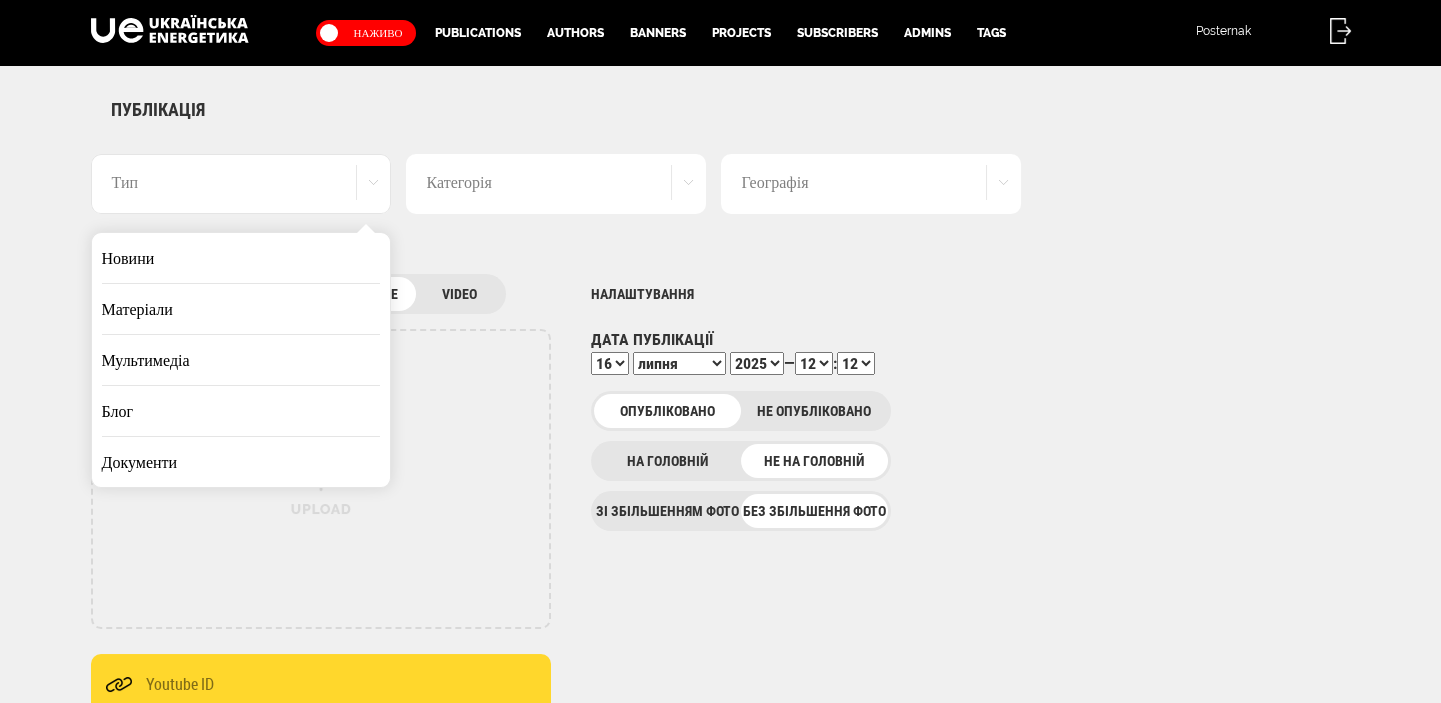 click on "Новини" at bounding box center (241, 258) 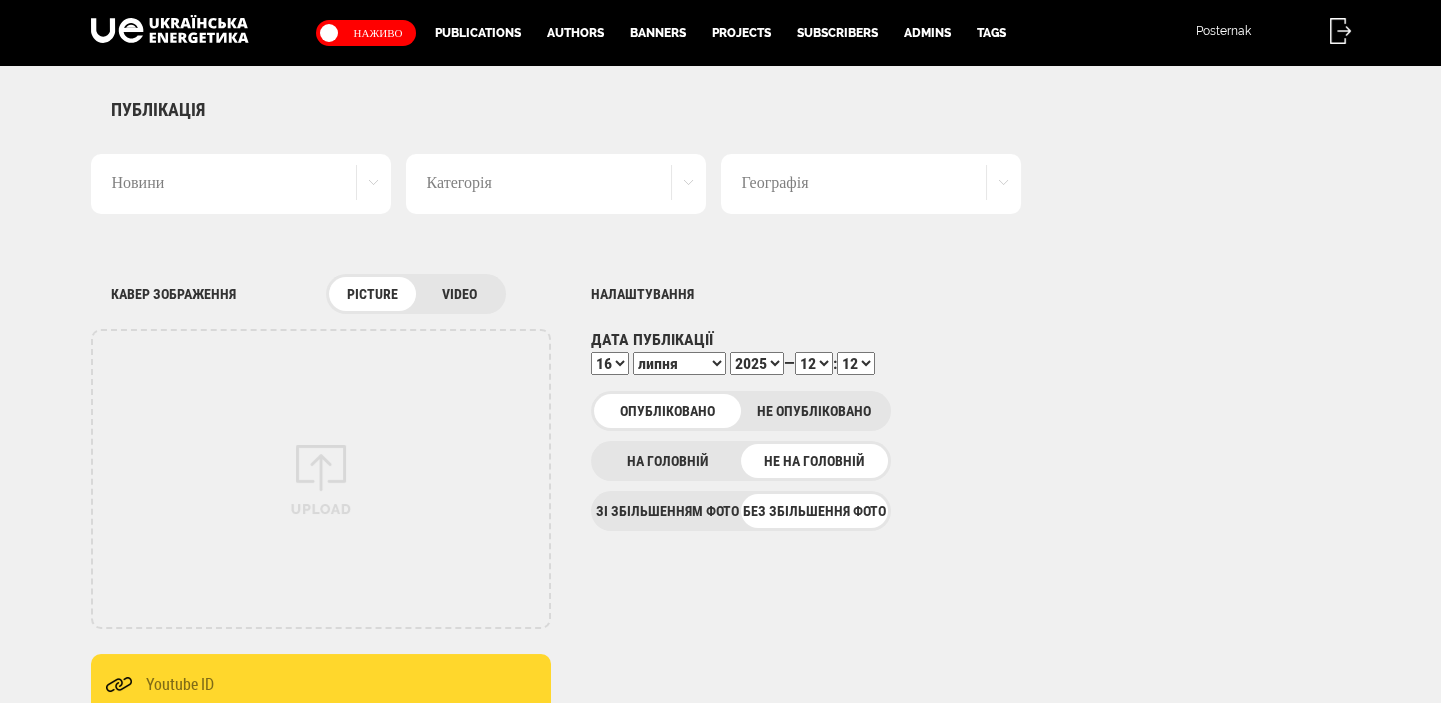 click on "Новини" at bounding box center (241, 184) 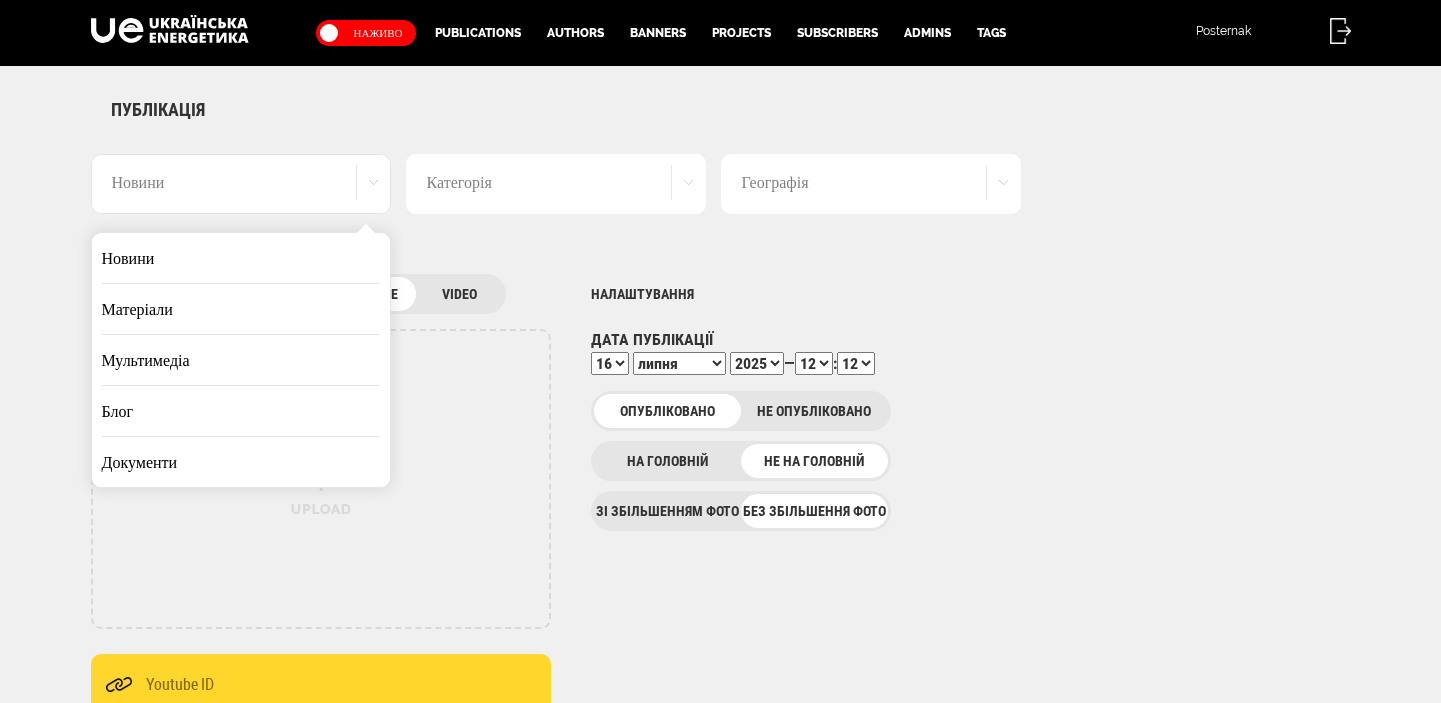 click on "Новини" at bounding box center [241, 258] 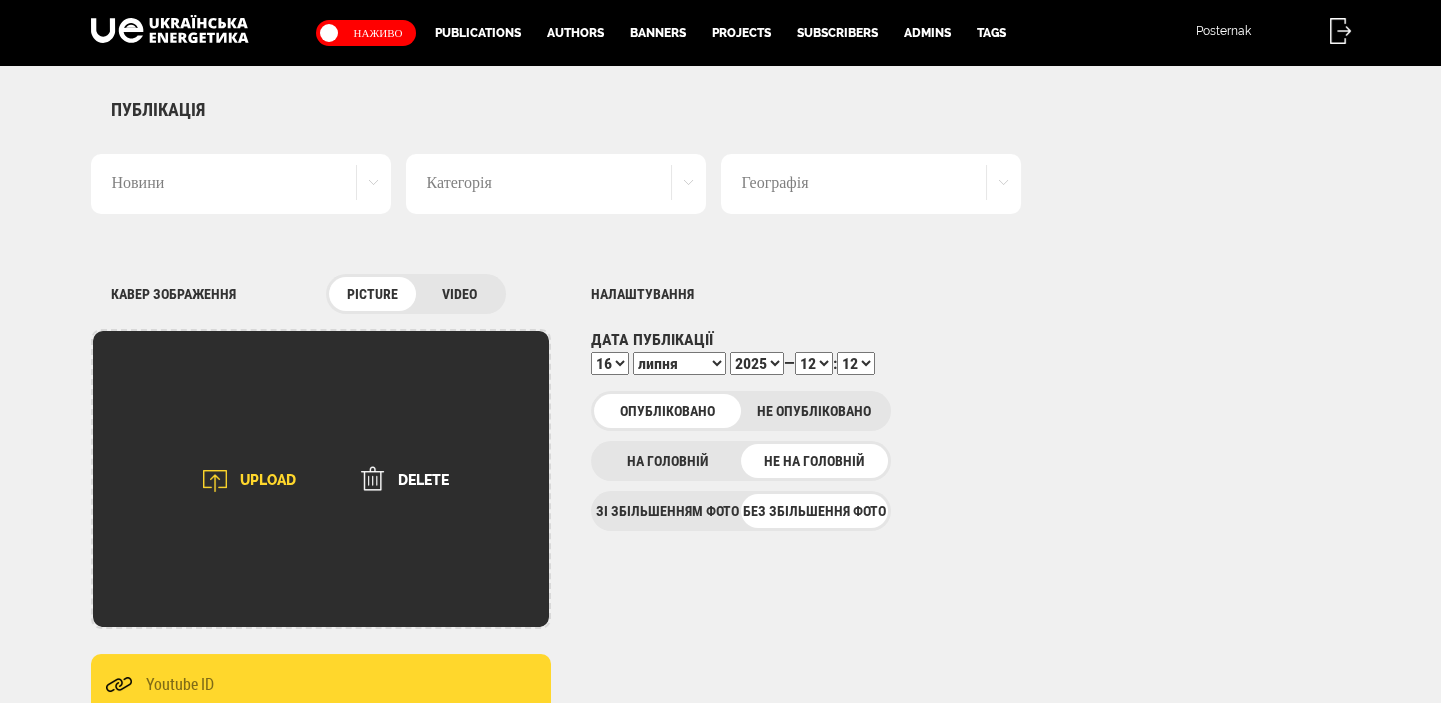 click on "UPLOAD" at bounding box center [243, 481] 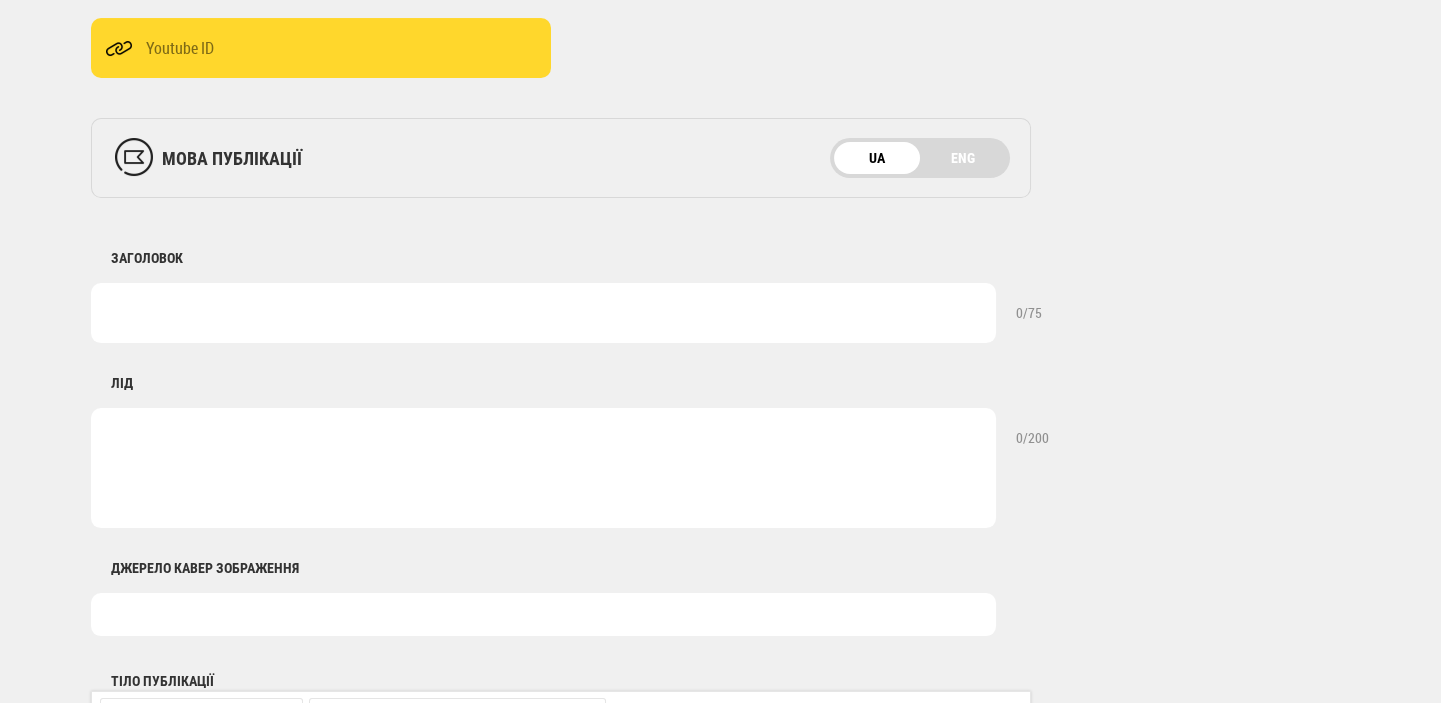 scroll, scrollTop: 848, scrollLeft: 0, axis: vertical 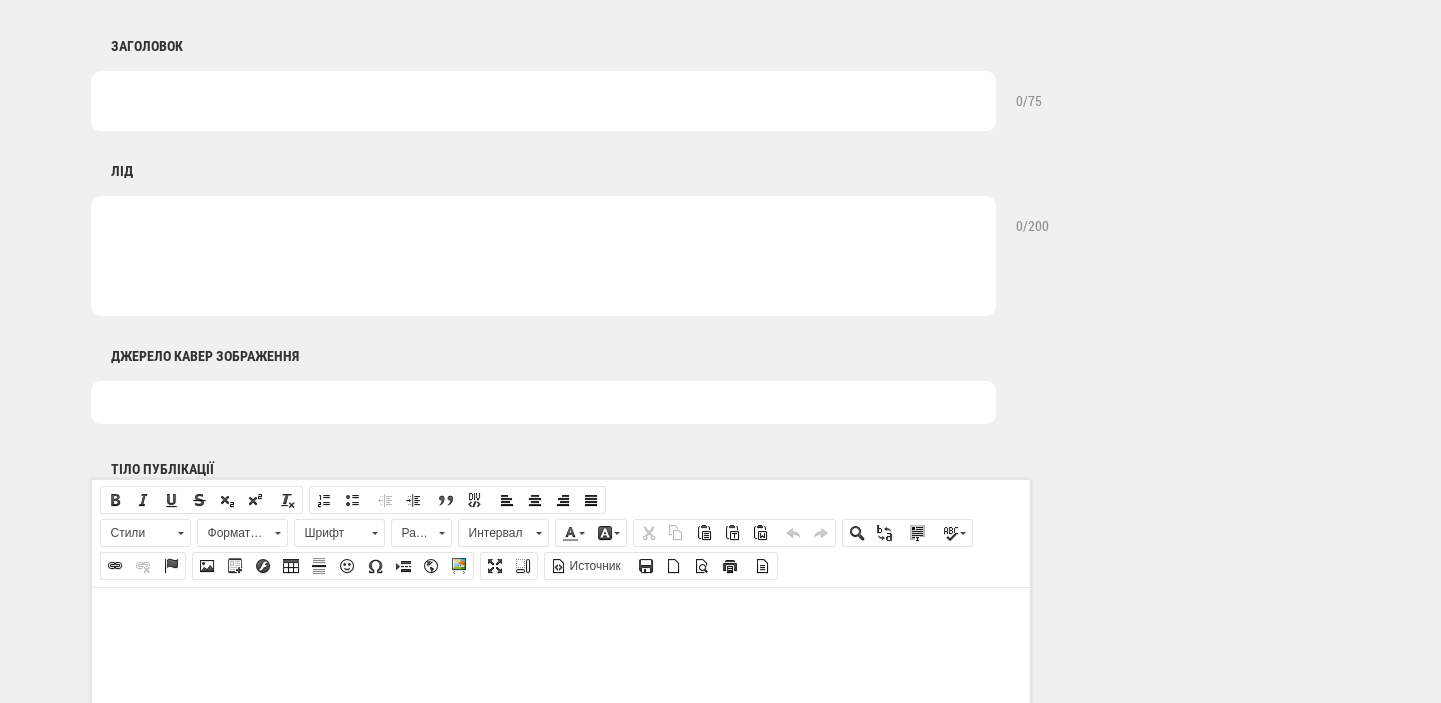 click at bounding box center [543, 402] 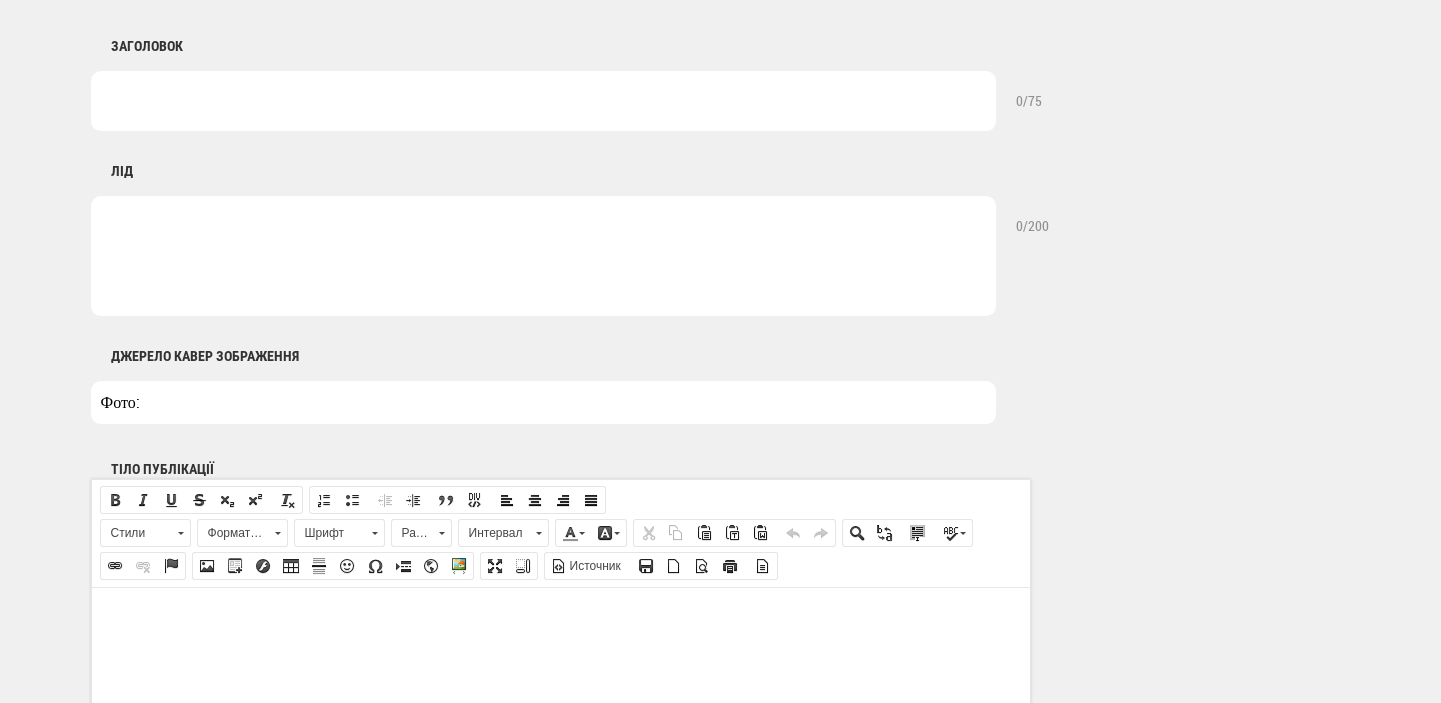 type on "Фото: "" 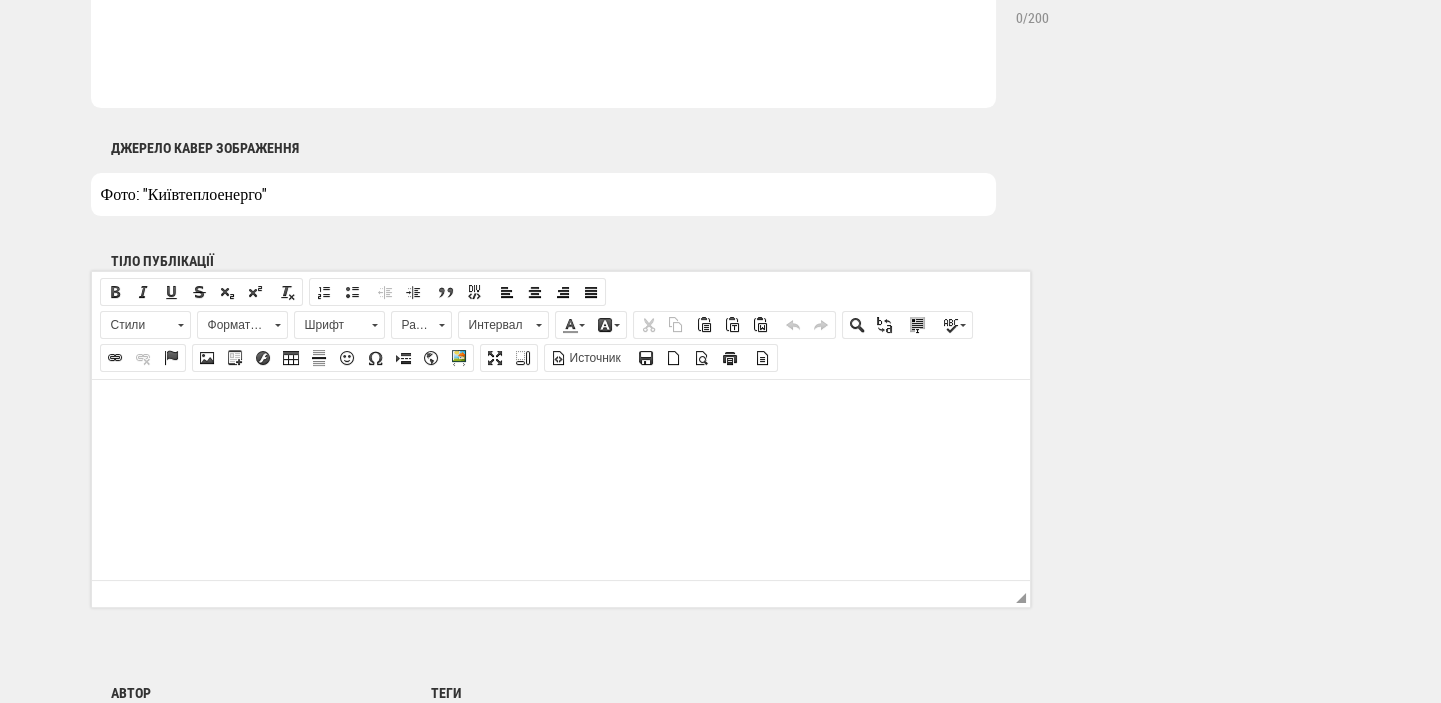 scroll, scrollTop: 1060, scrollLeft: 0, axis: vertical 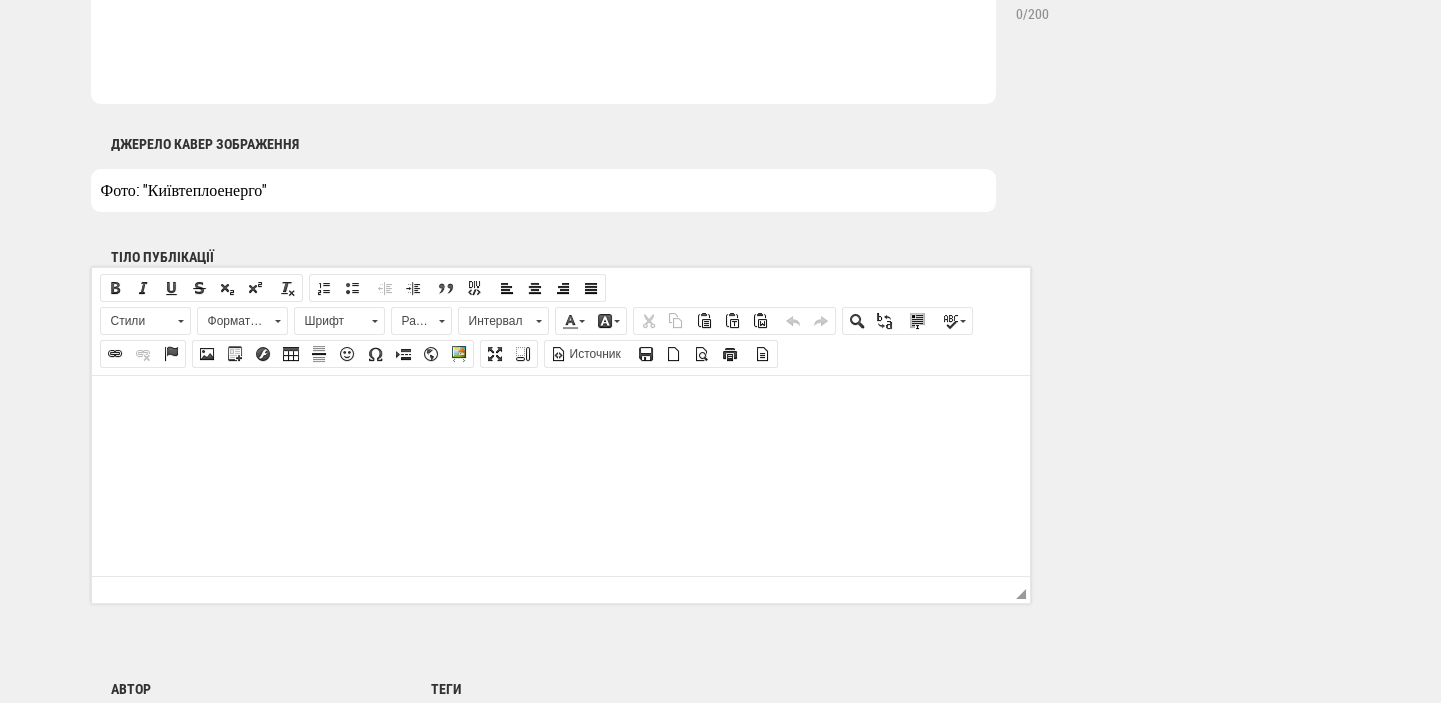 type on "Фото: "Київтеплоенерго"" 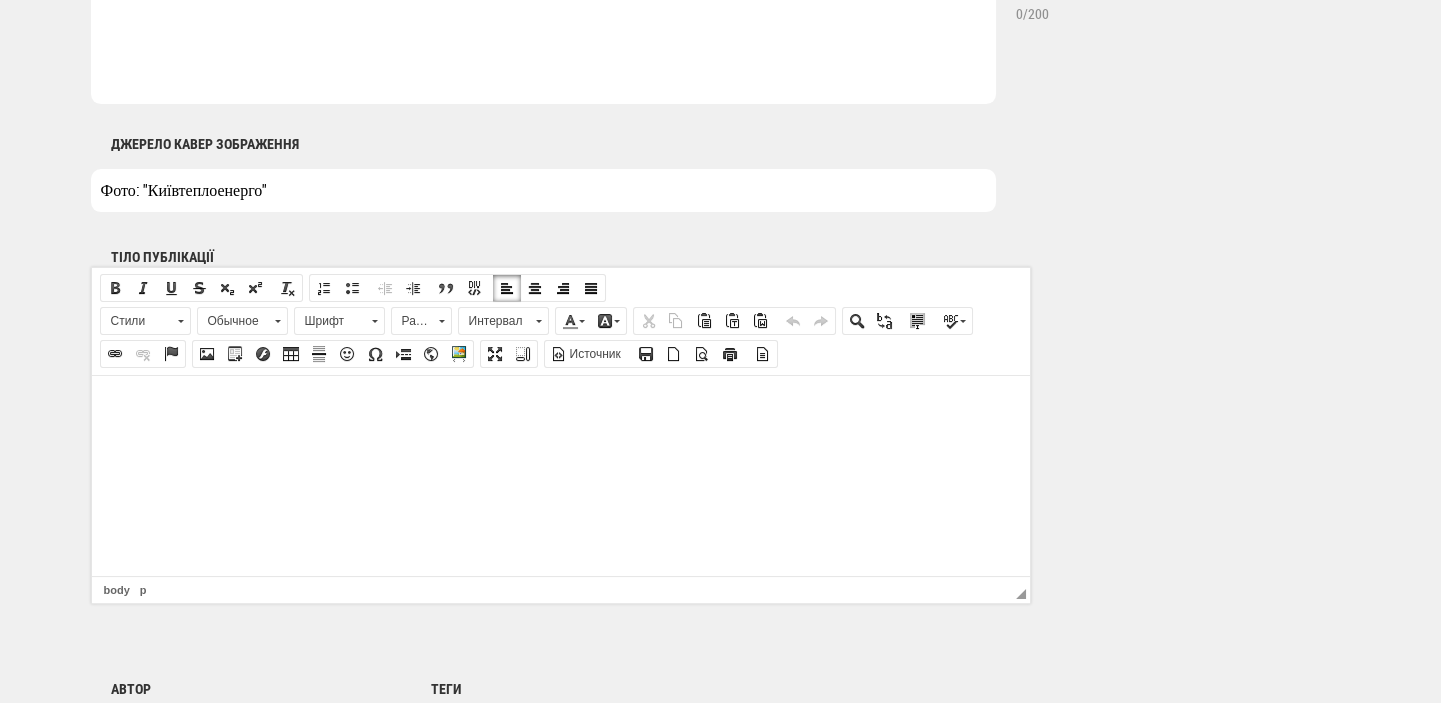 click at bounding box center [560, 405] 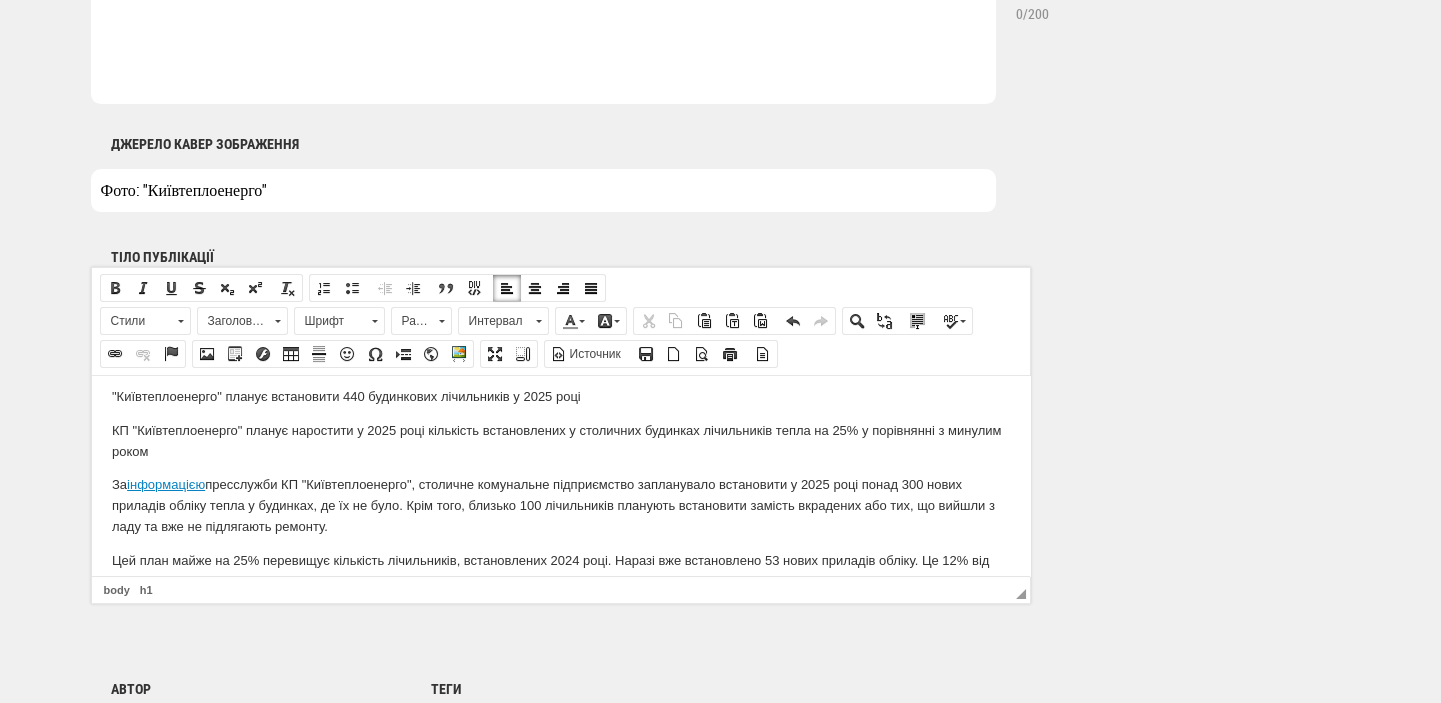 scroll, scrollTop: 0, scrollLeft: 0, axis: both 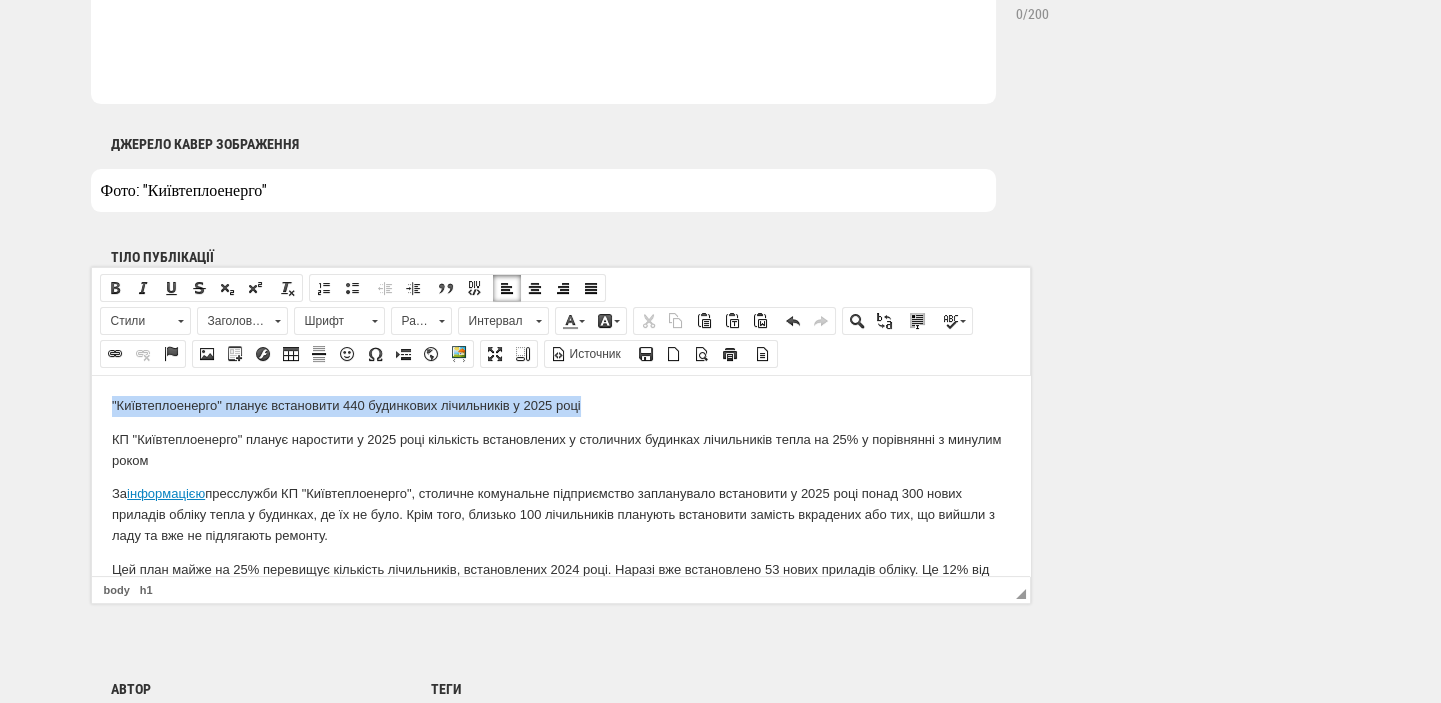 drag, startPoint x: 589, startPoint y: 398, endPoint x: 128, endPoint y: 795, distance: 608.3831 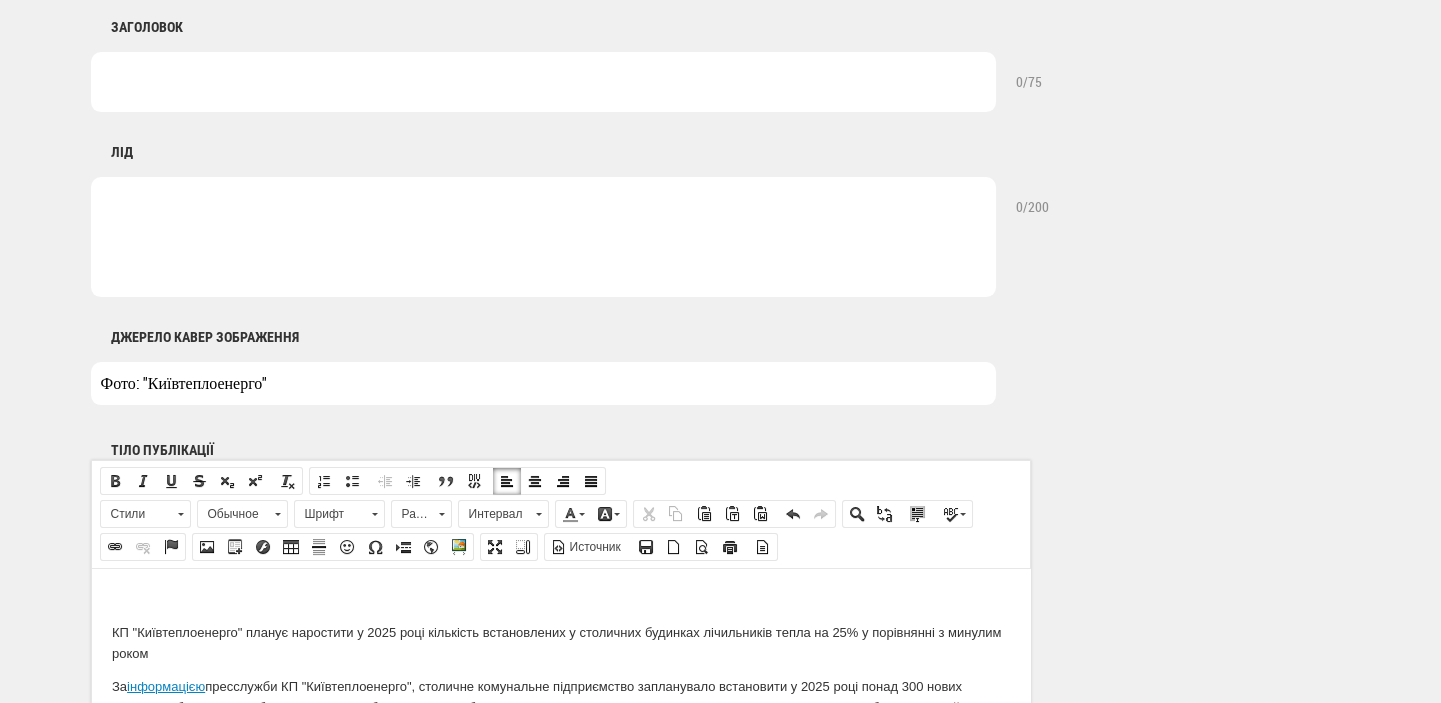 scroll, scrollTop: 848, scrollLeft: 0, axis: vertical 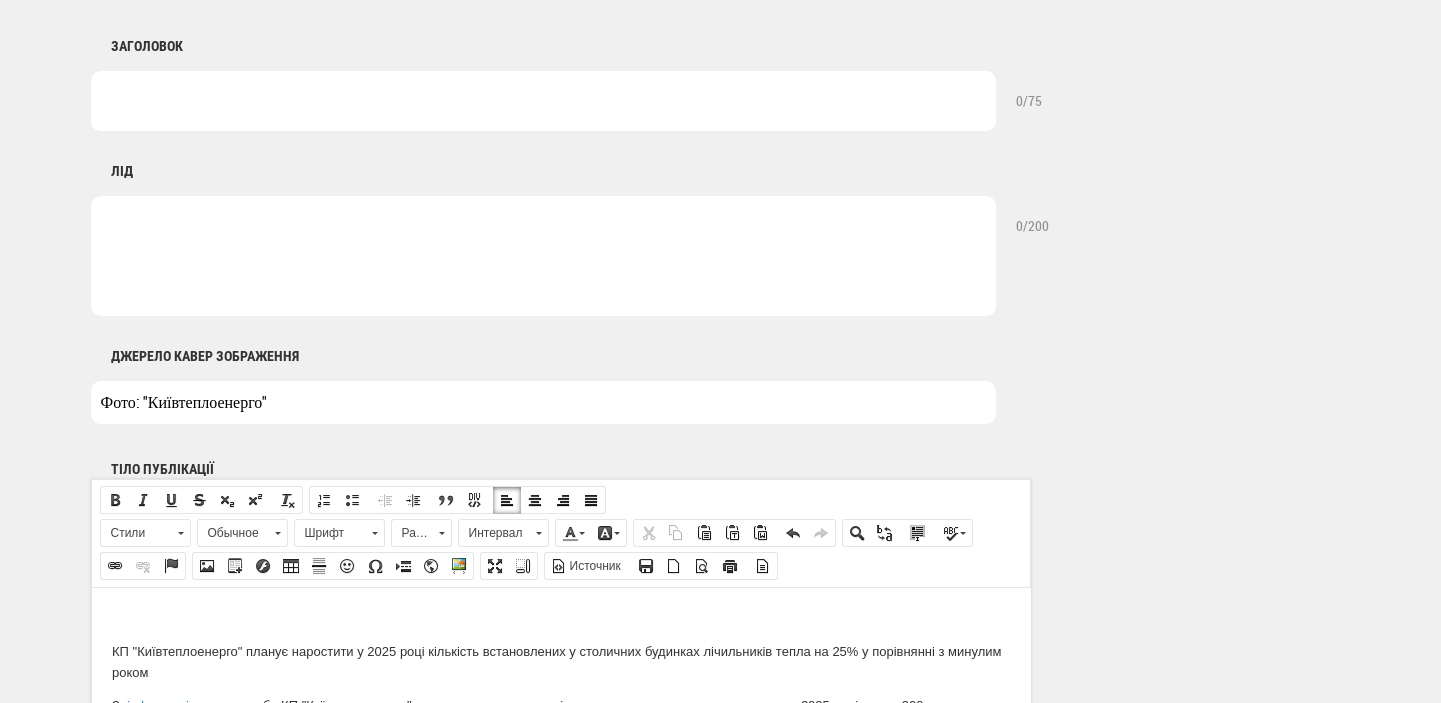 click at bounding box center [543, 101] 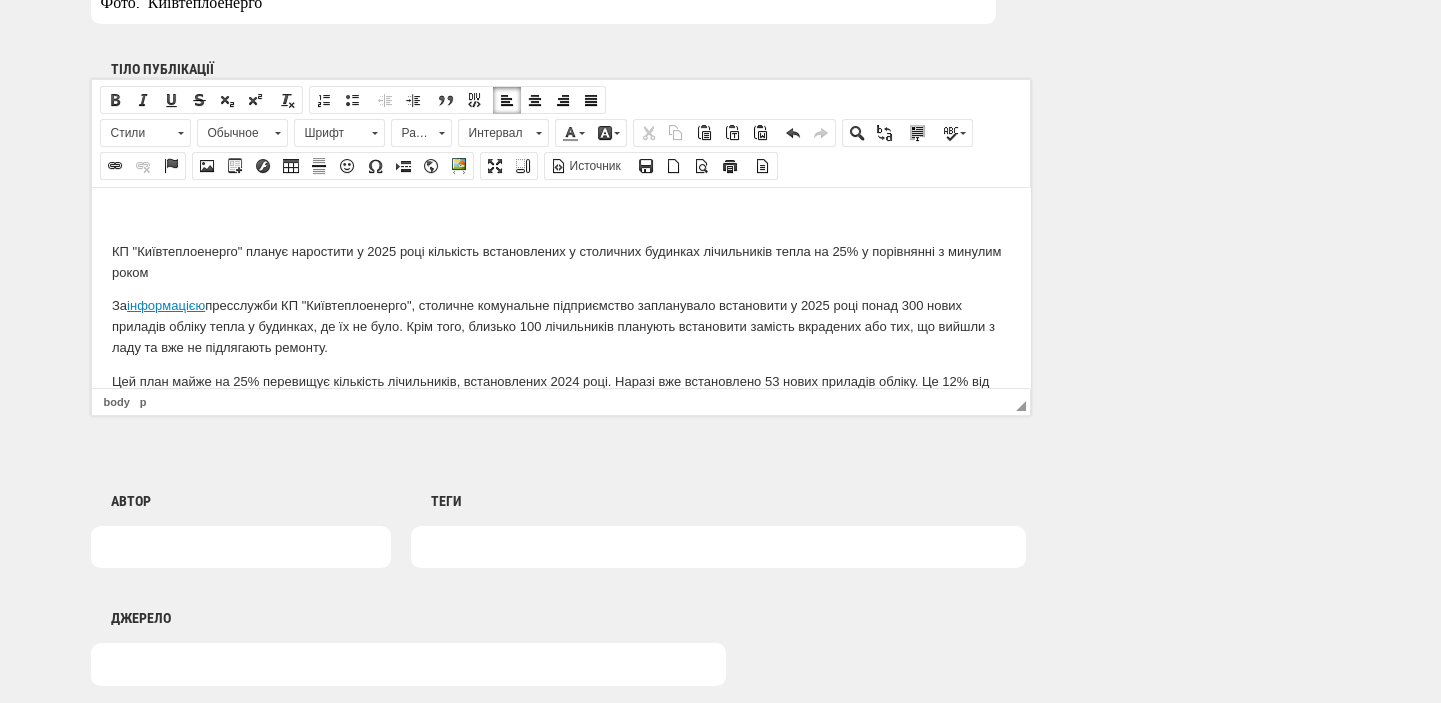 scroll, scrollTop: 1272, scrollLeft: 0, axis: vertical 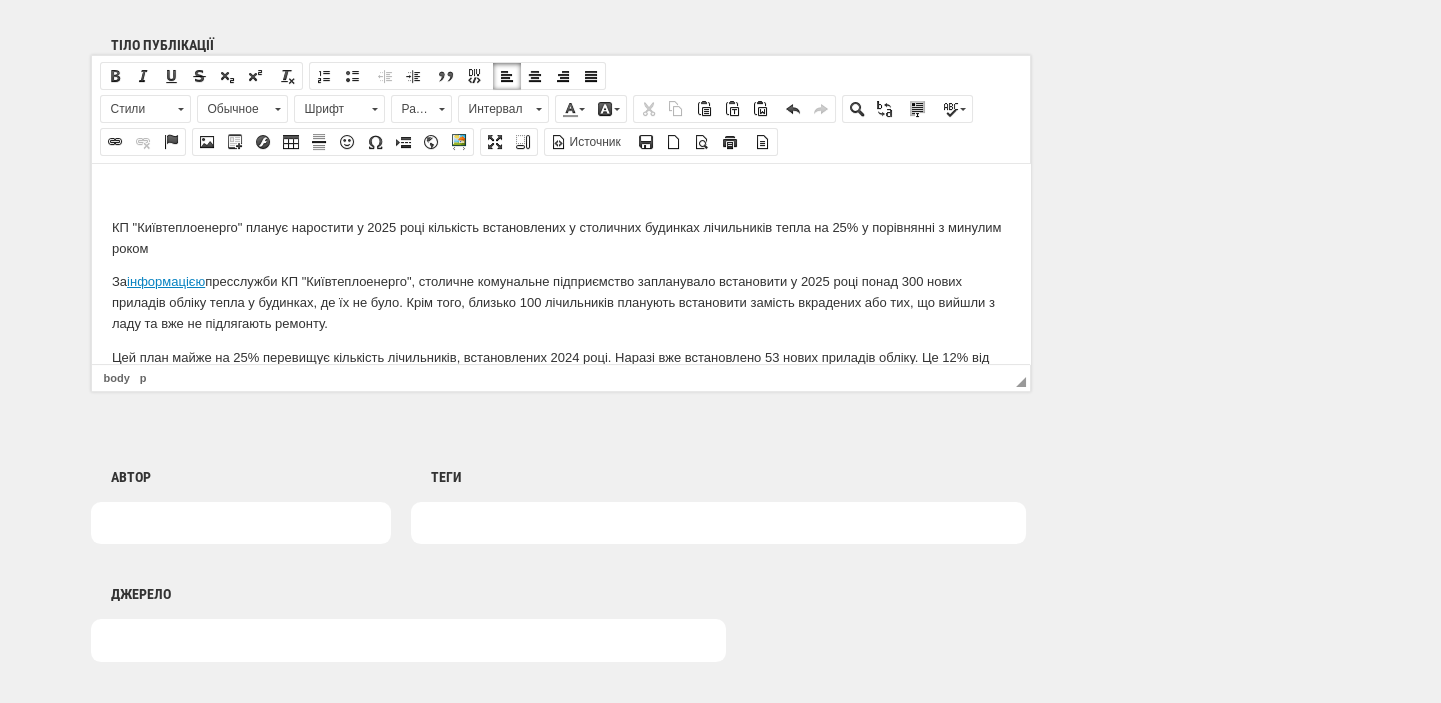 type on ""Київтеплоенерго" планує встановити 440 будинкових лічильників у 2025 році" 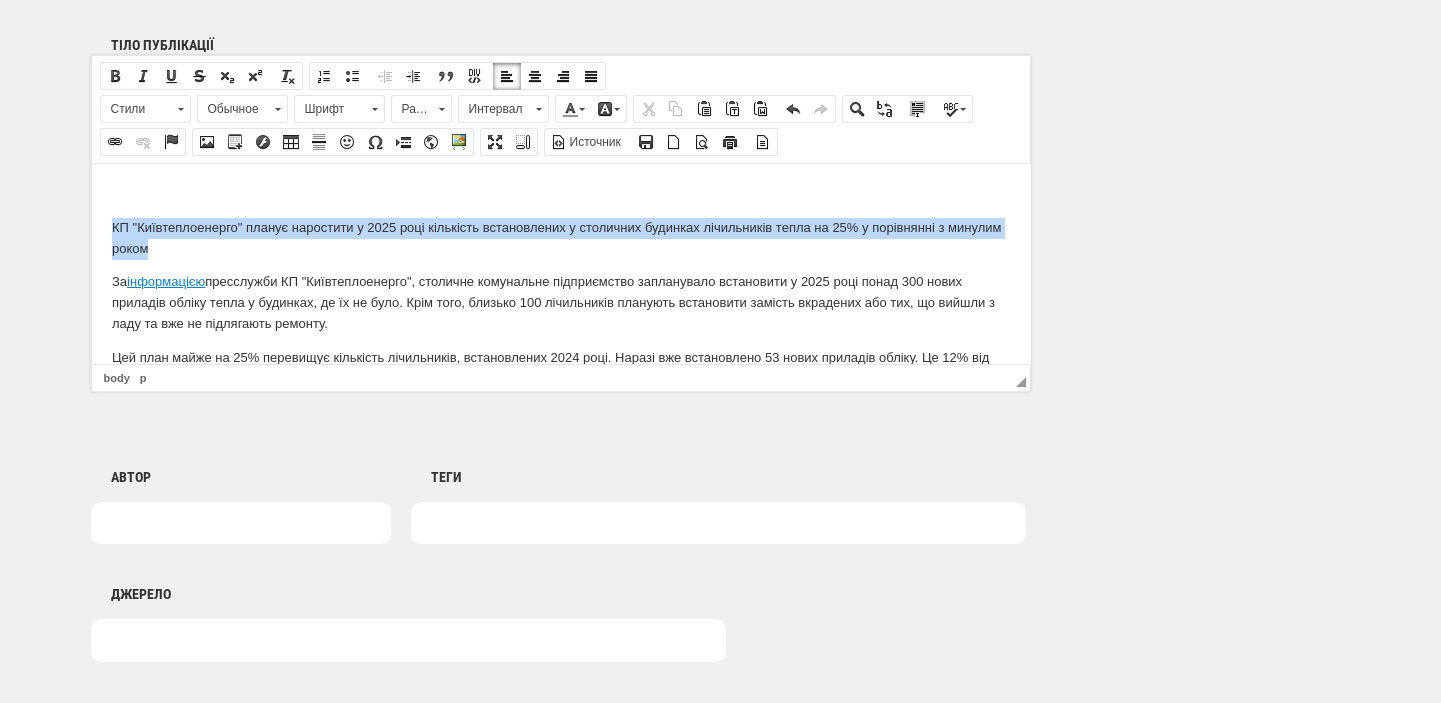 drag, startPoint x: 218, startPoint y: 257, endPoint x: 165, endPoint y: 417, distance: 168.5497 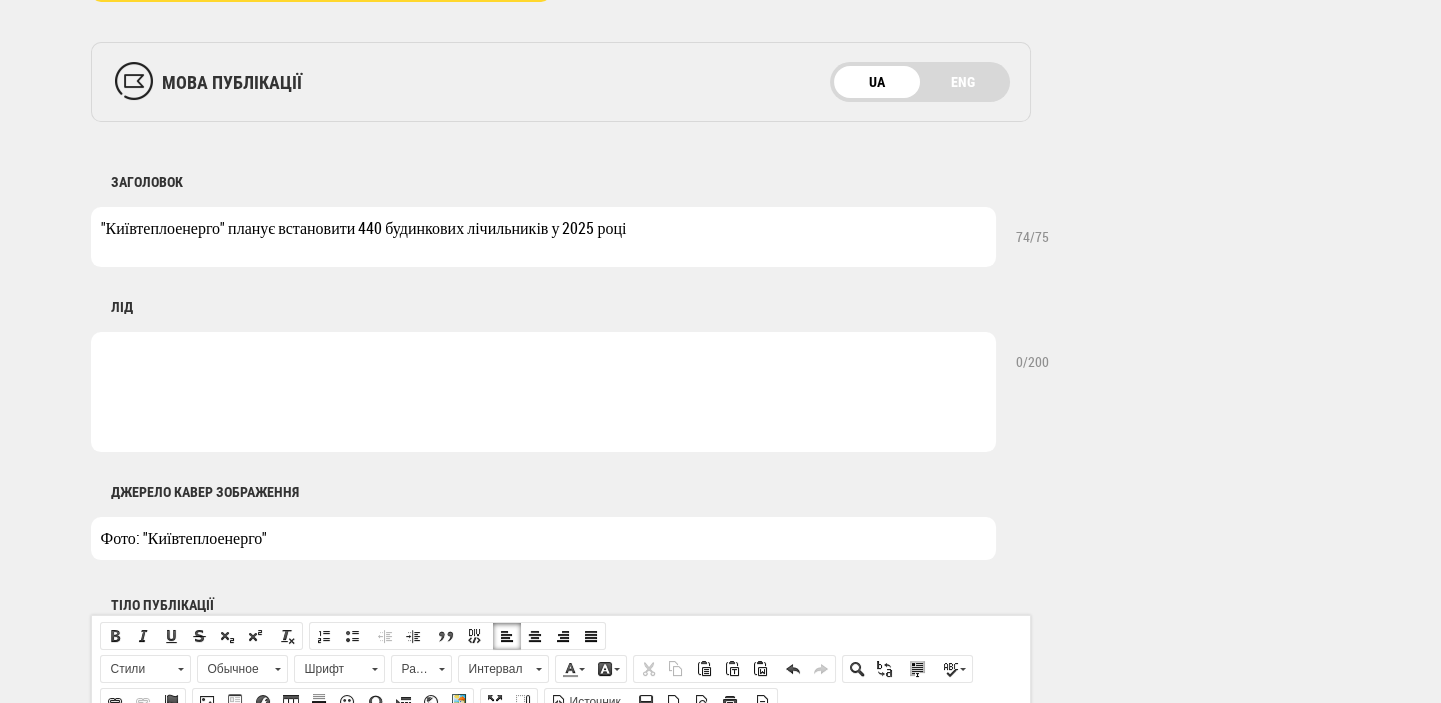 scroll, scrollTop: 636, scrollLeft: 0, axis: vertical 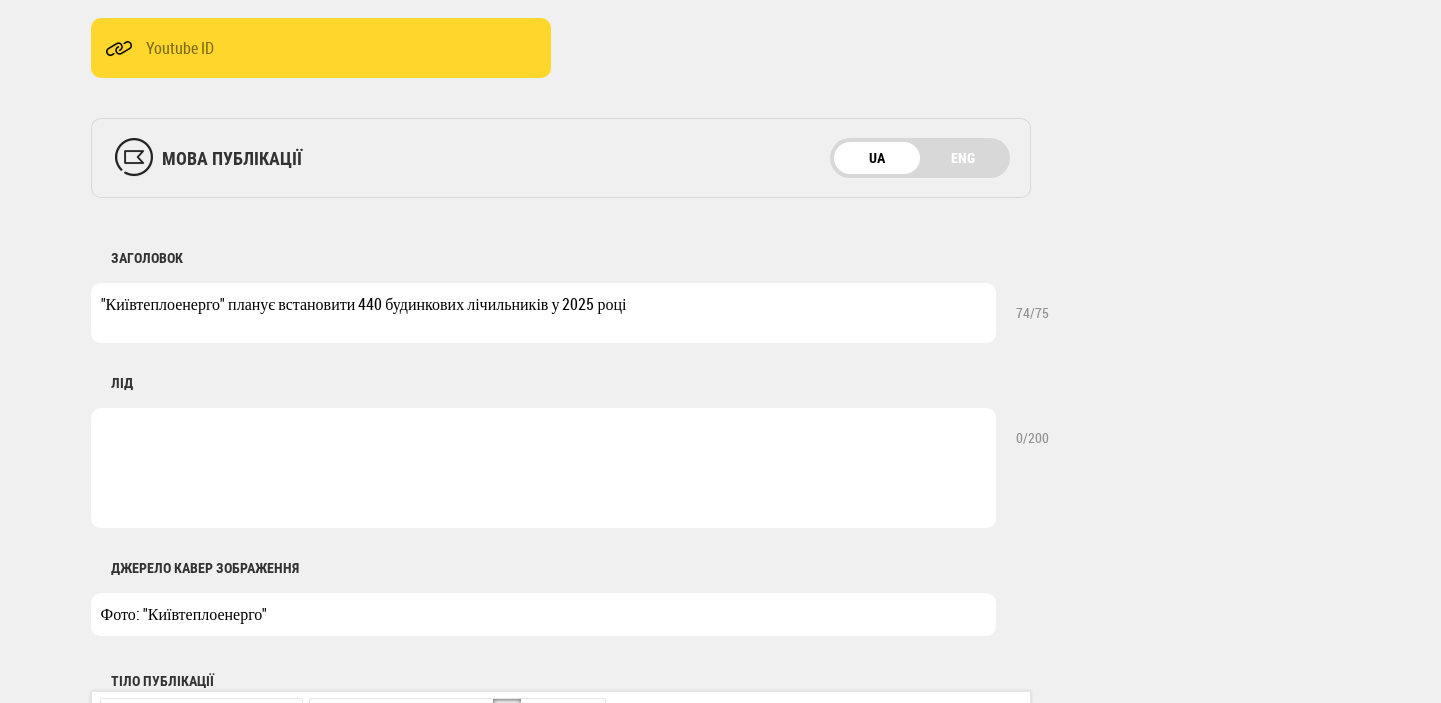 click at bounding box center (543, 468) 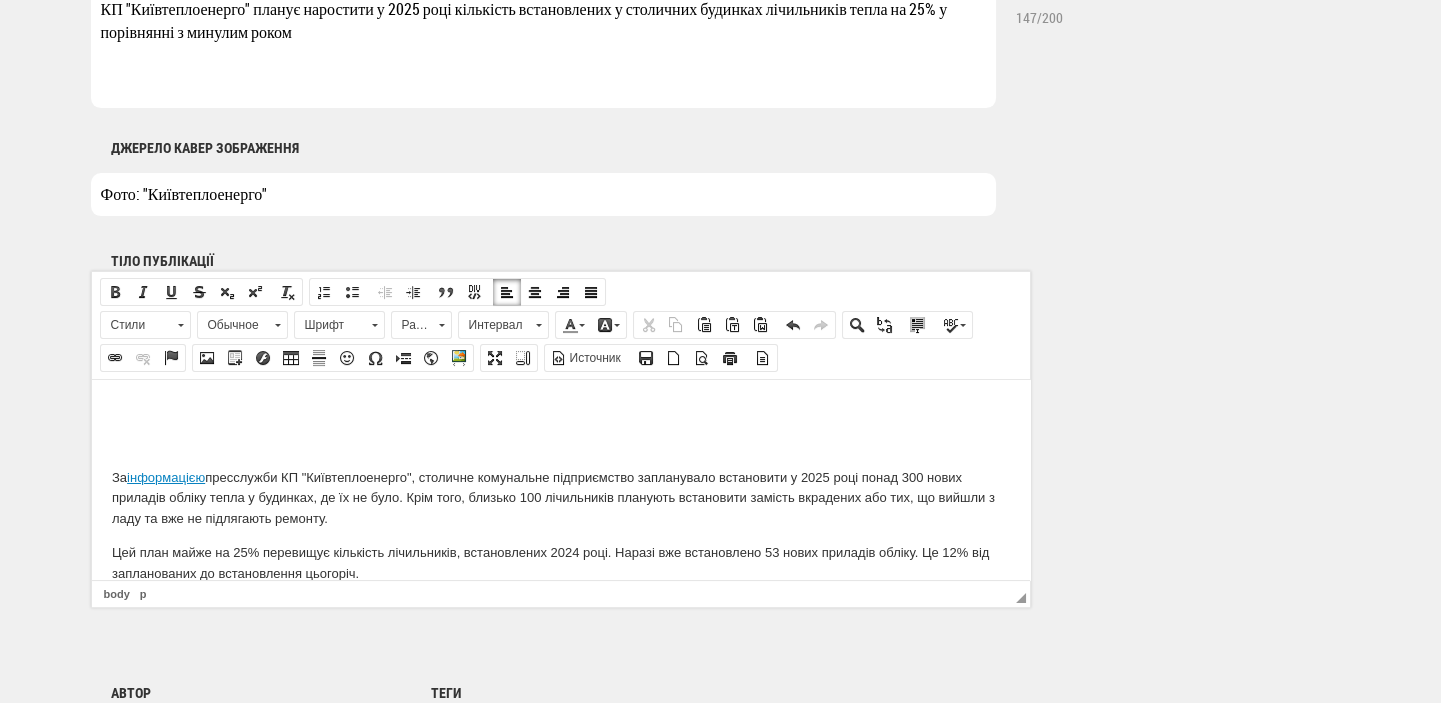 scroll, scrollTop: 1060, scrollLeft: 0, axis: vertical 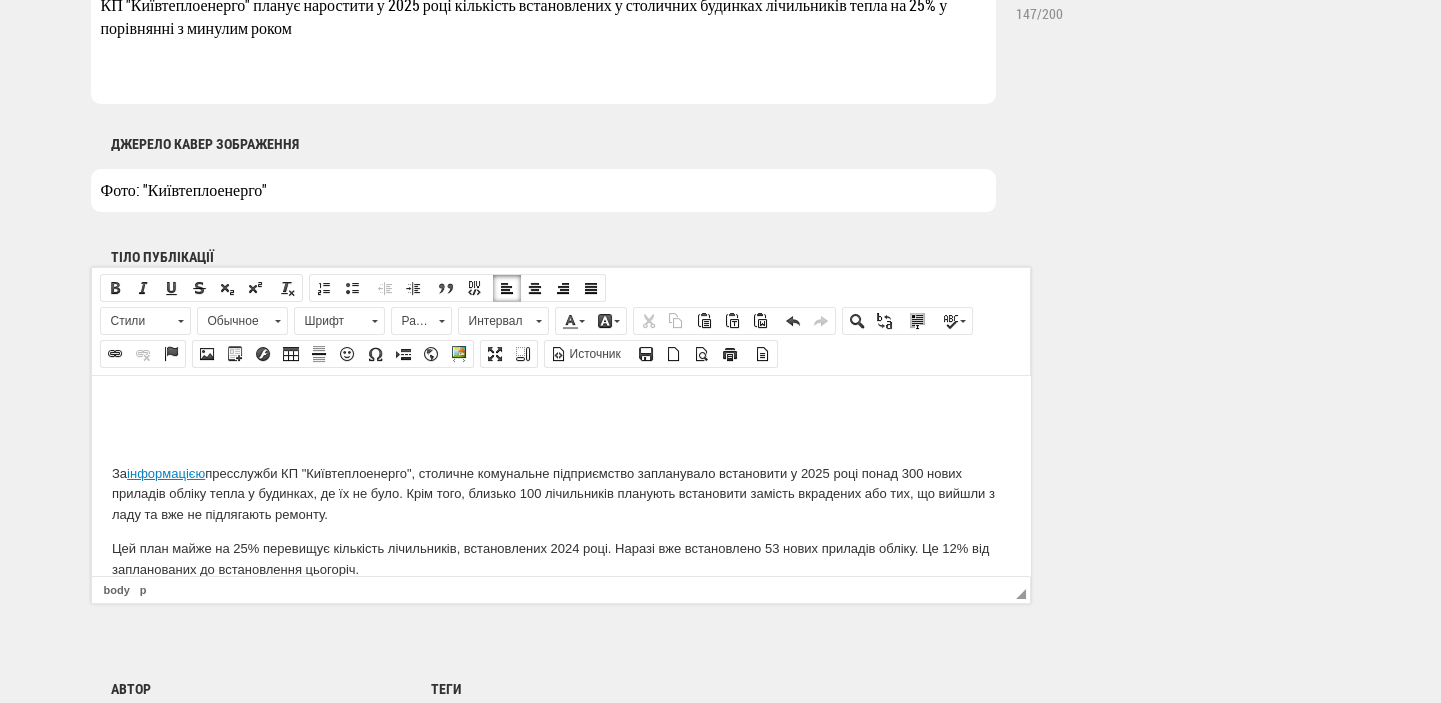 type on "КП "Київтеплоенерго" планує наростити у 2025 році кількість встановлених у столичних будинках лічильників тепла на 25% у порівнянні з минулим роком" 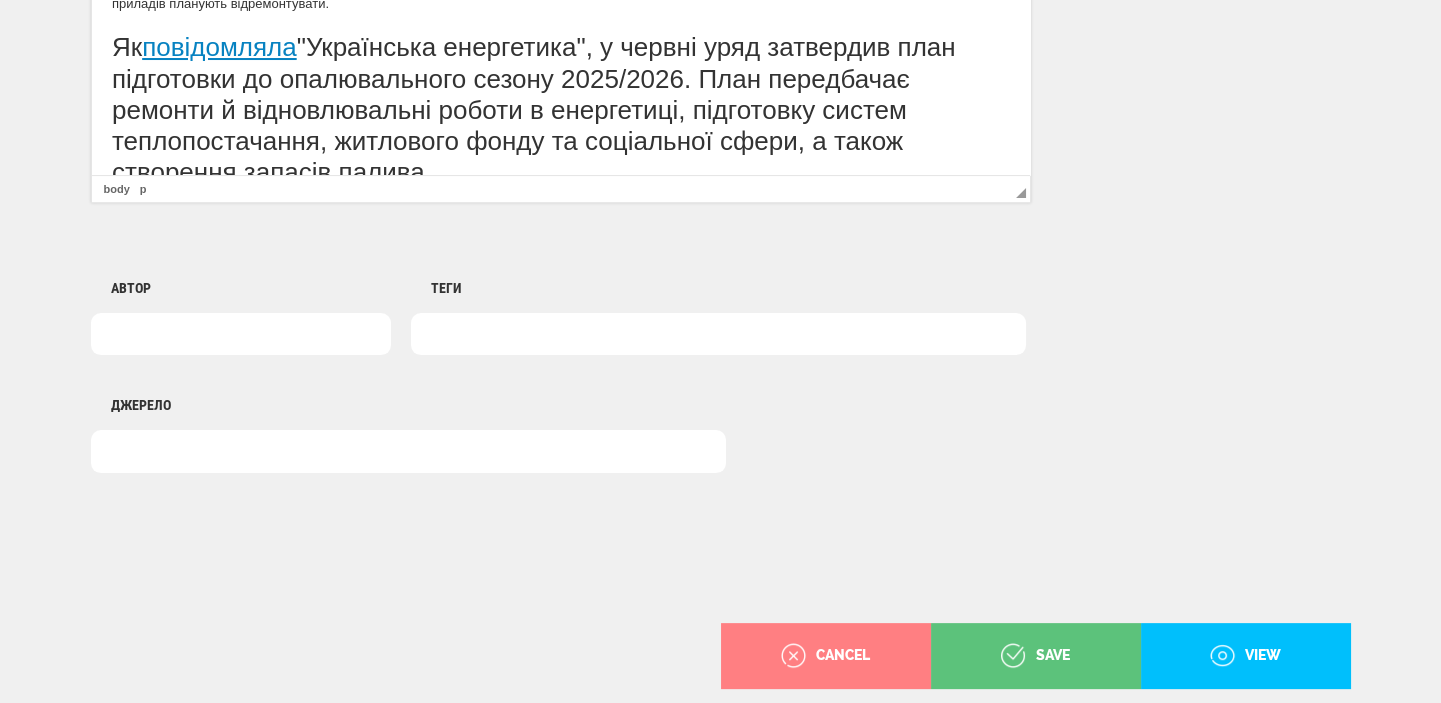 scroll, scrollTop: 390, scrollLeft: 0, axis: vertical 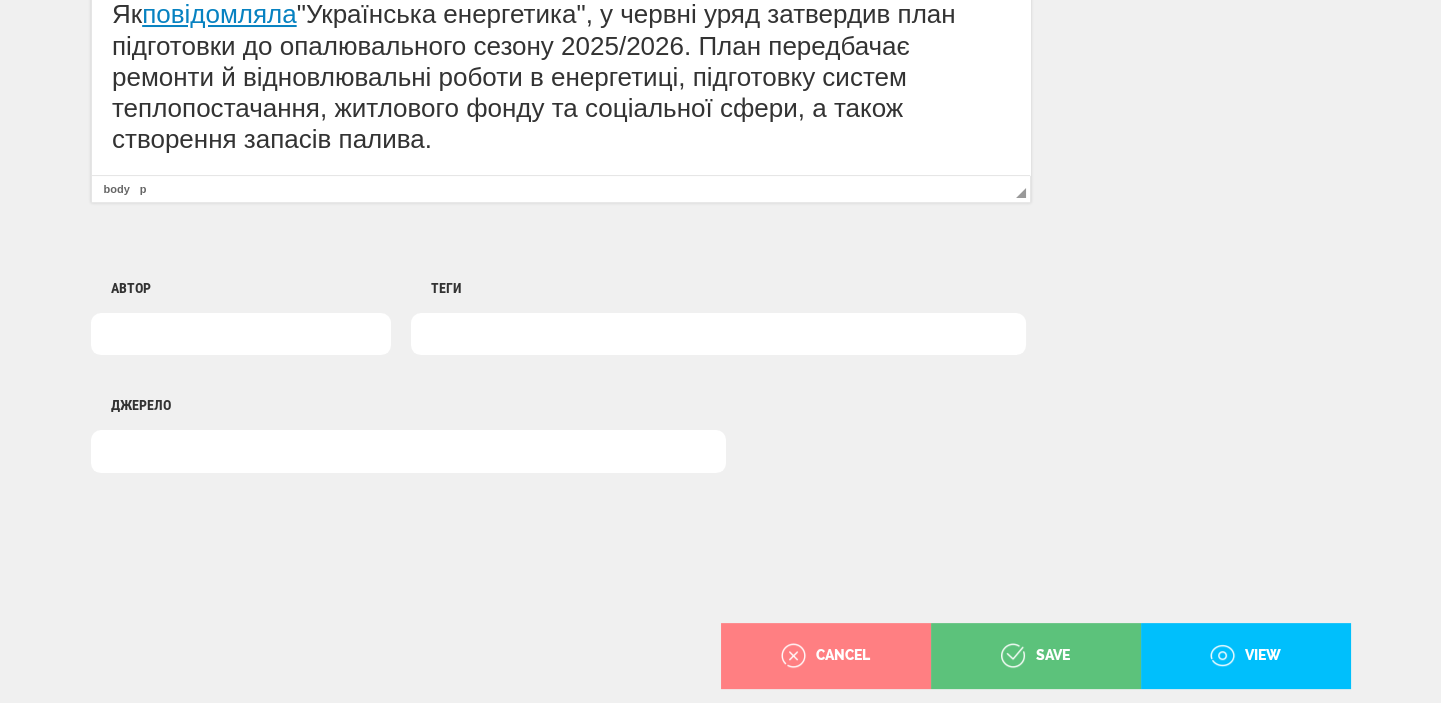 drag, startPoint x: 110, startPoint y: 18, endPoint x: 585, endPoint y: 171, distance: 499.03305 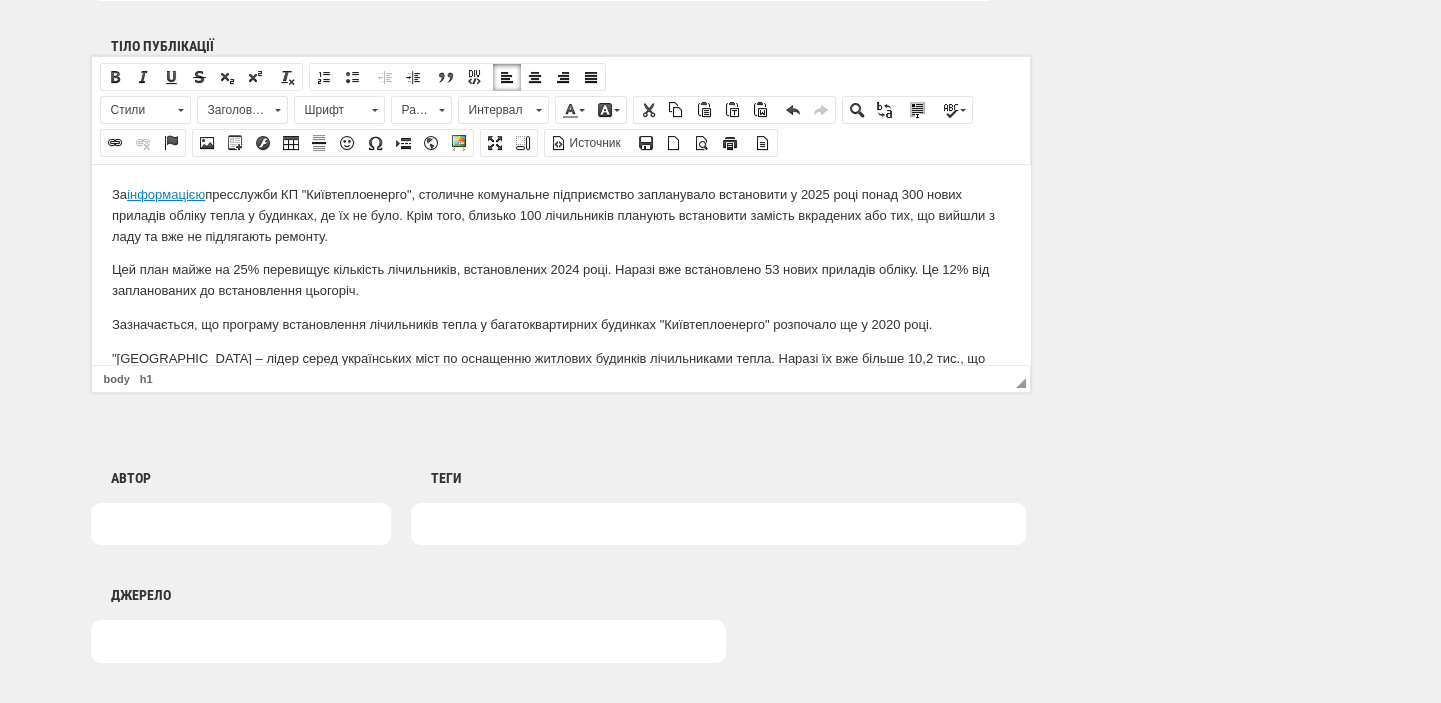 scroll, scrollTop: 1060, scrollLeft: 0, axis: vertical 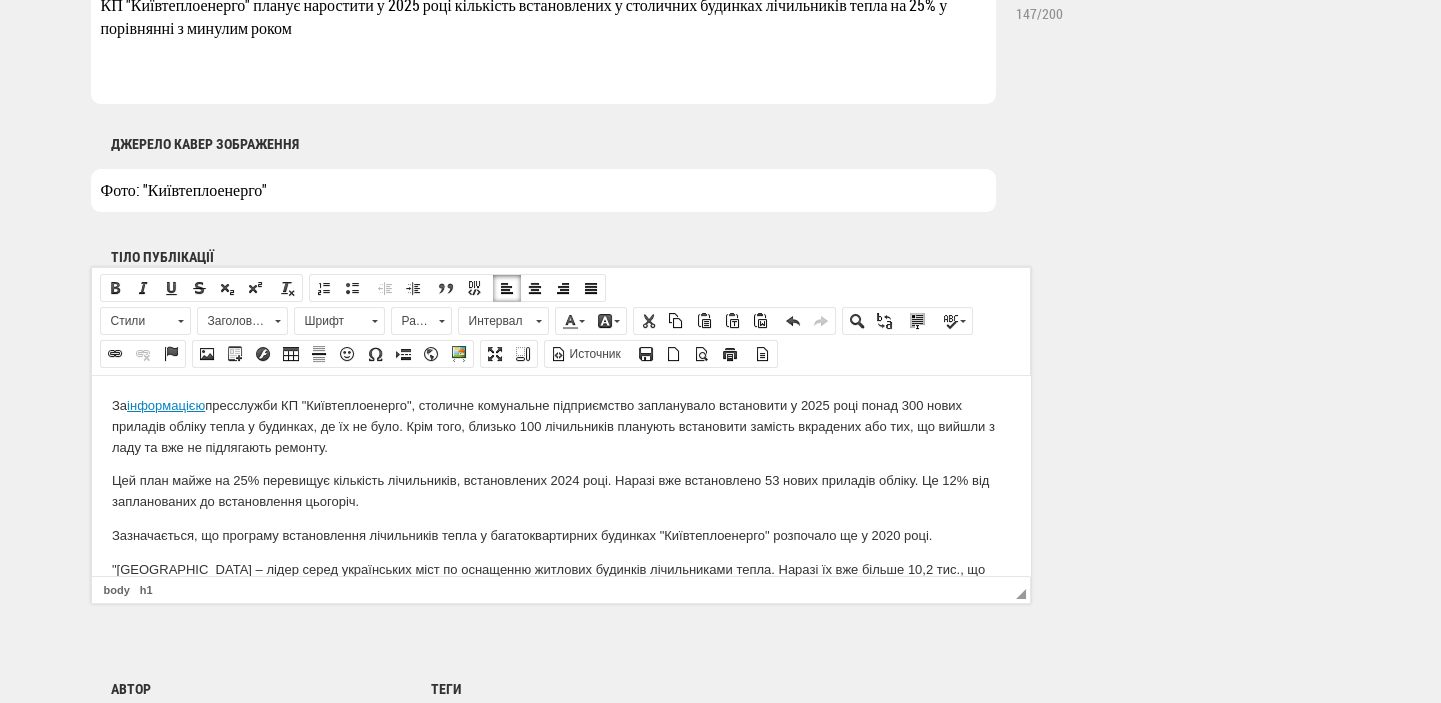 click on "Заголовок 1" at bounding box center (233, 321) 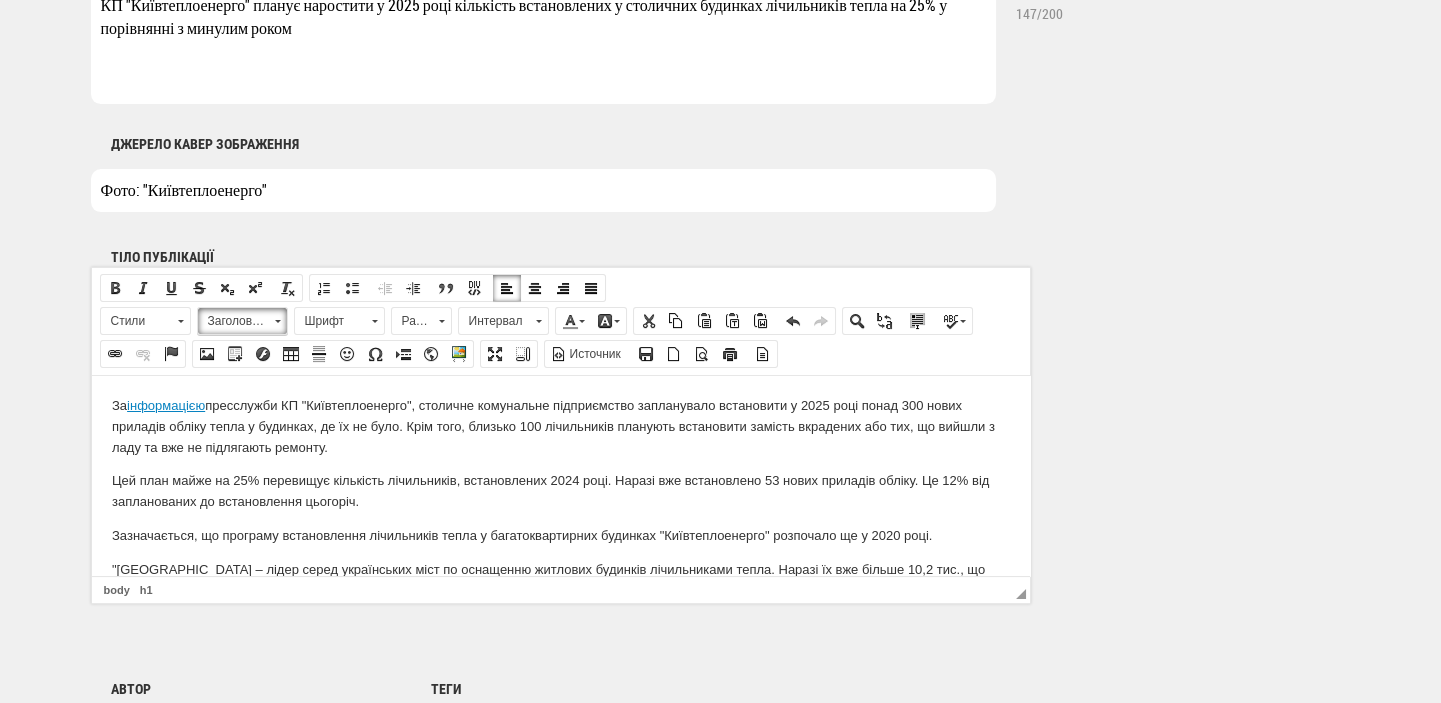 scroll, scrollTop: 0, scrollLeft: 0, axis: both 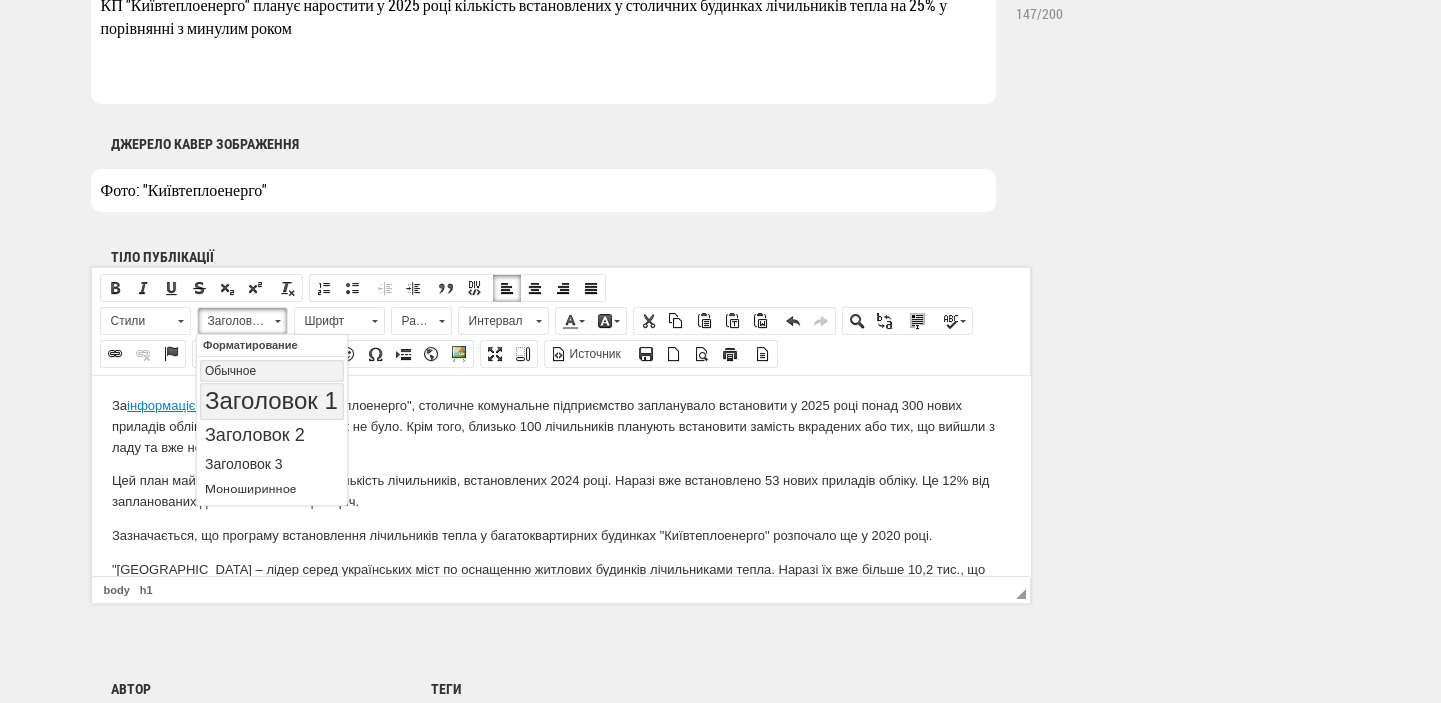 click on "Обычное" at bounding box center [272, 370] 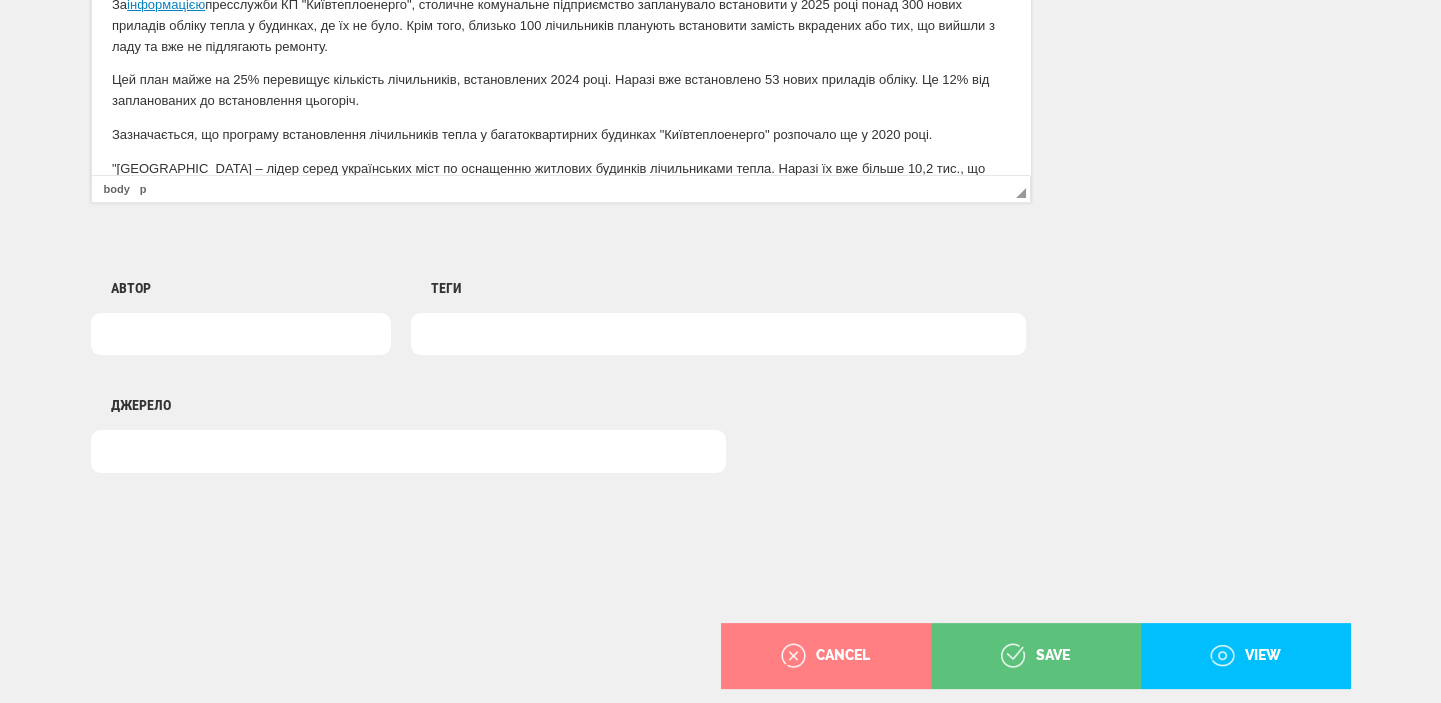 scroll, scrollTop: 1484, scrollLeft: 0, axis: vertical 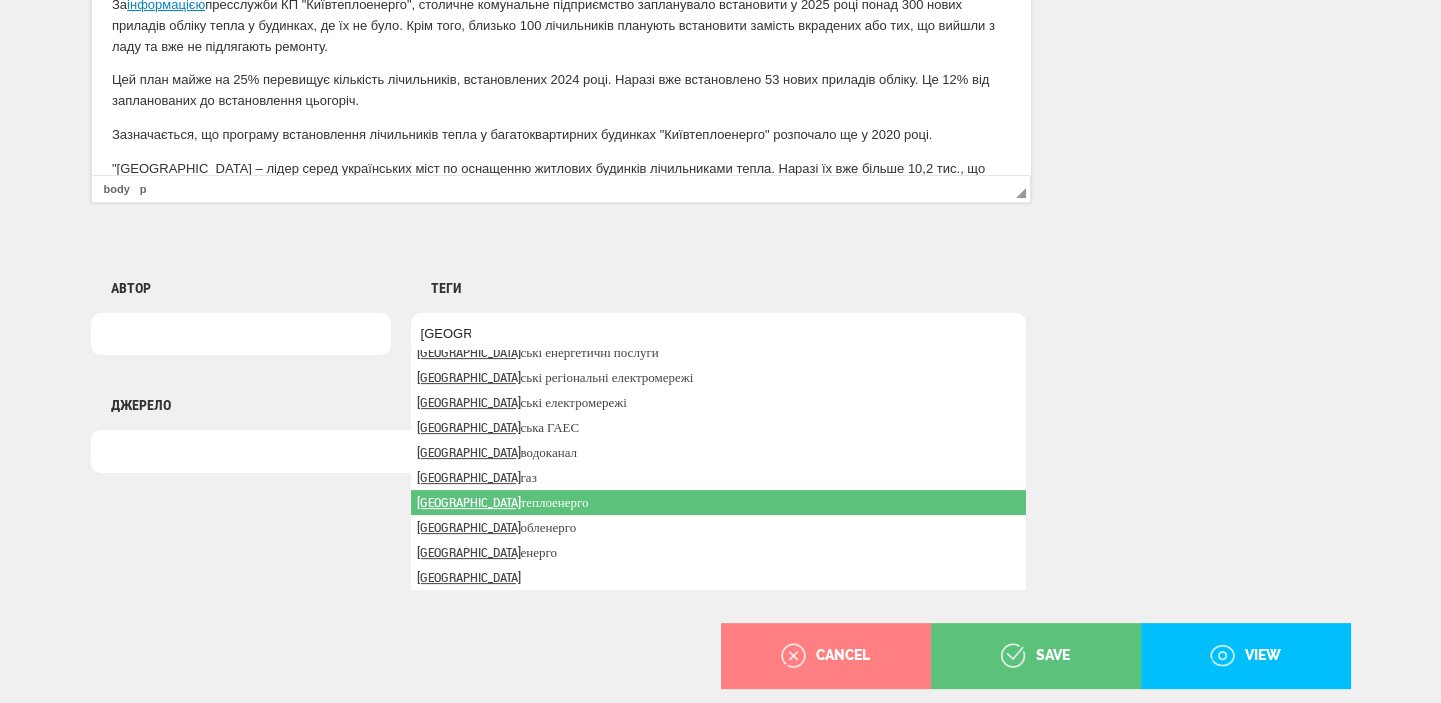 type on "Київ" 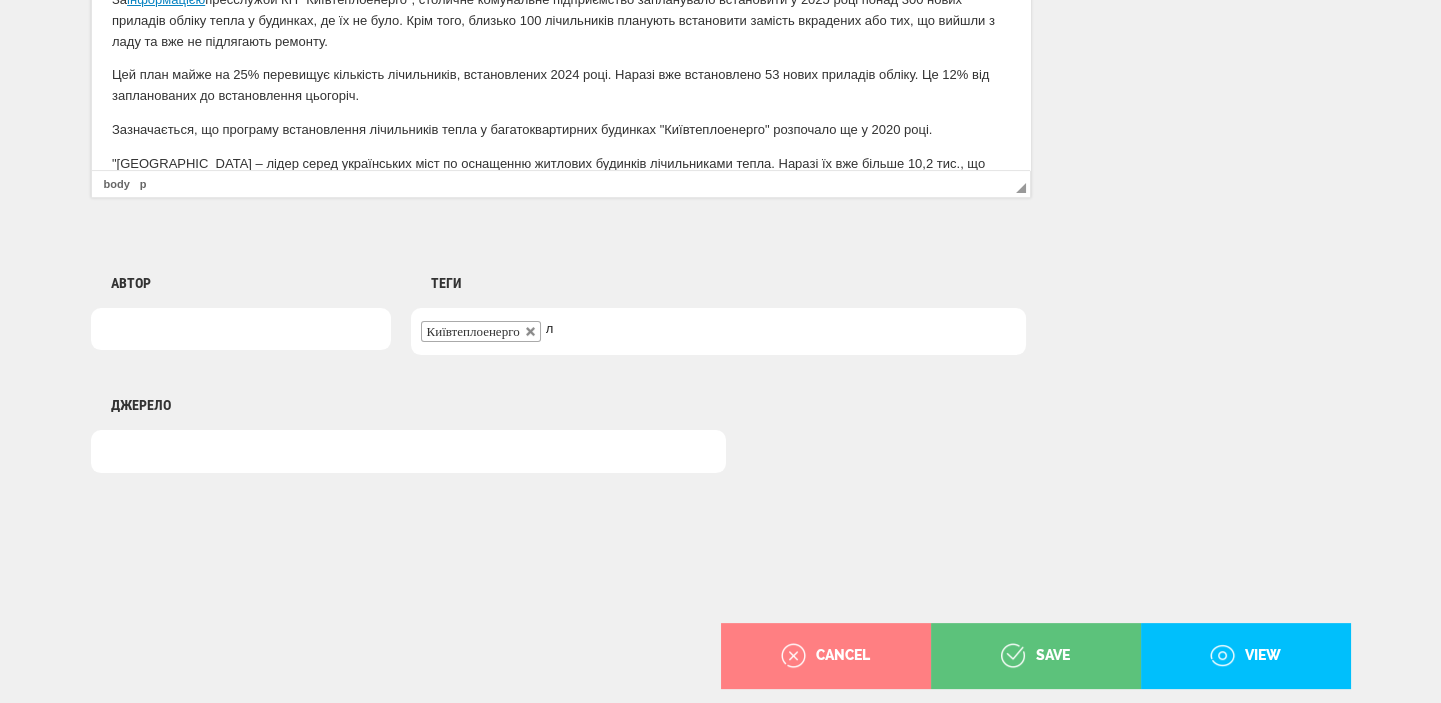 scroll, scrollTop: 0, scrollLeft: 0, axis: both 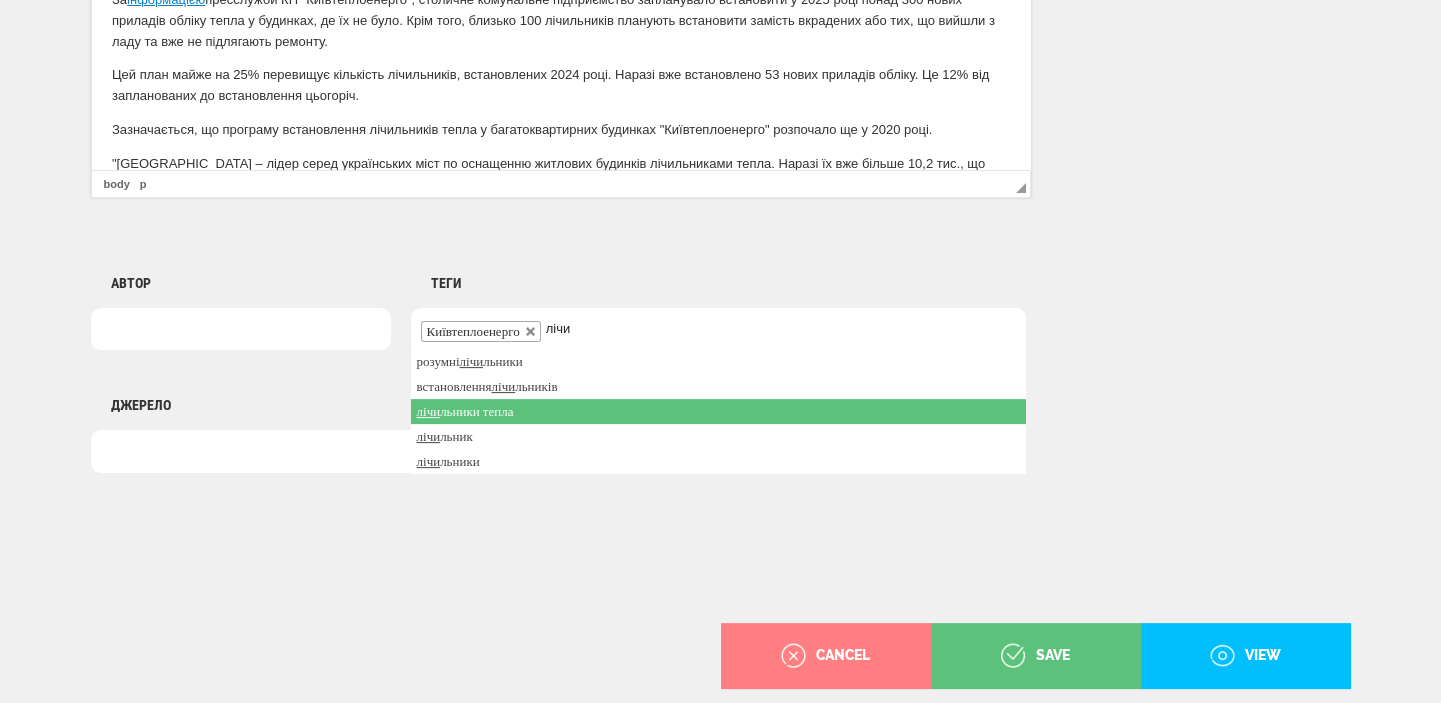 type on "лічи" 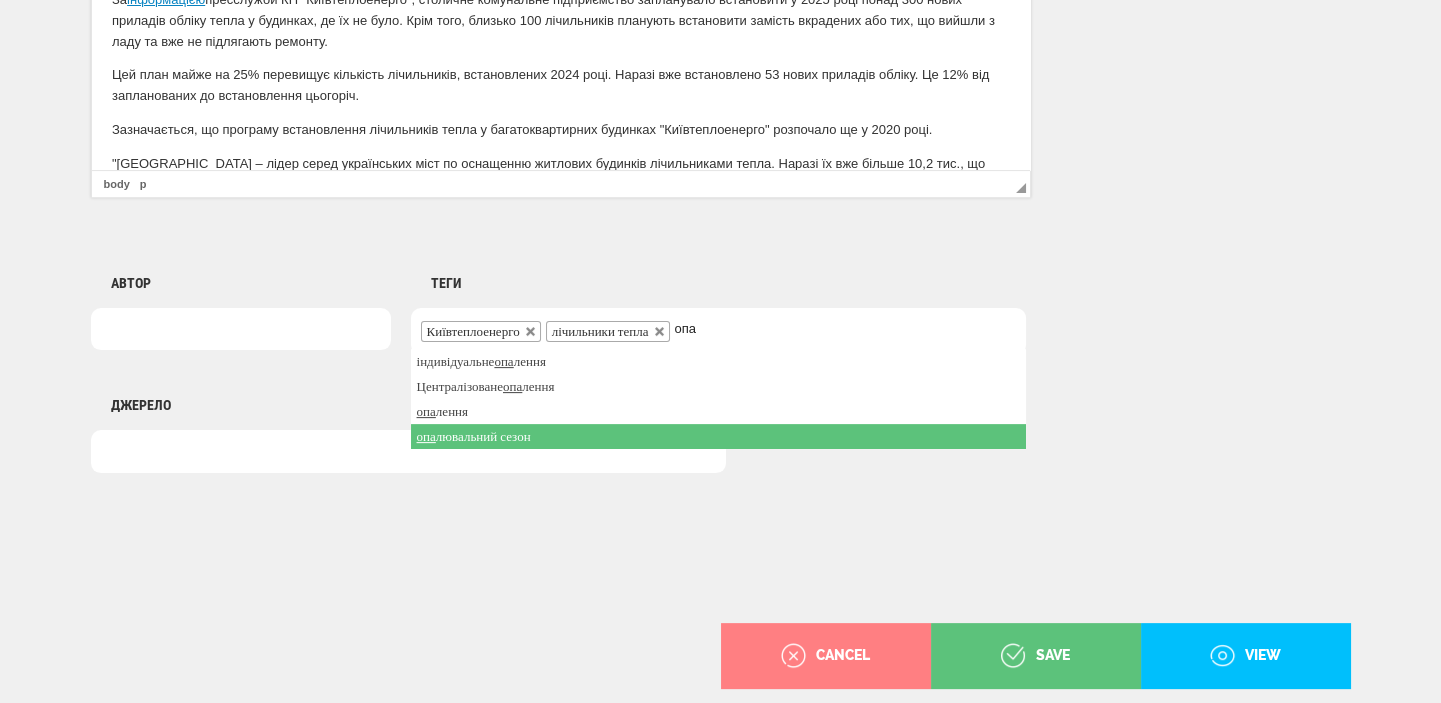 type on "опа" 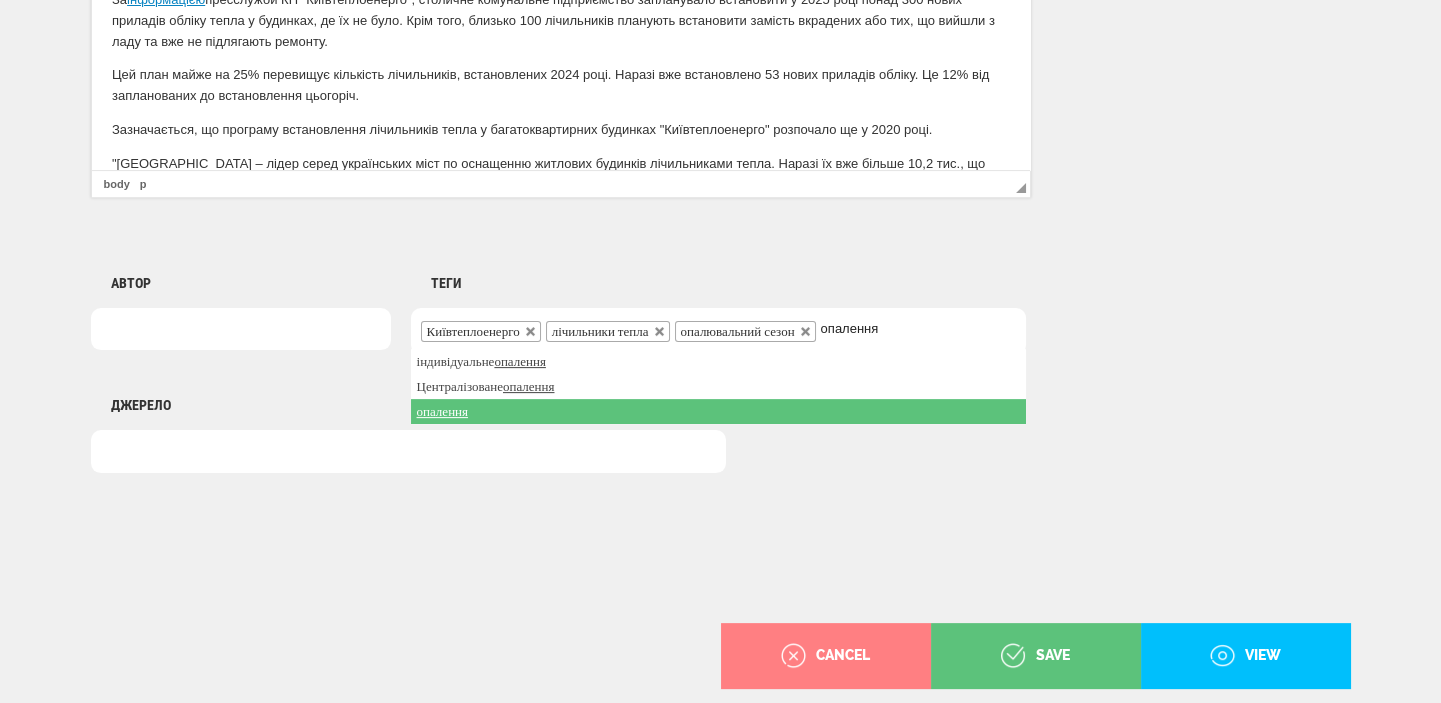type on "опалення" 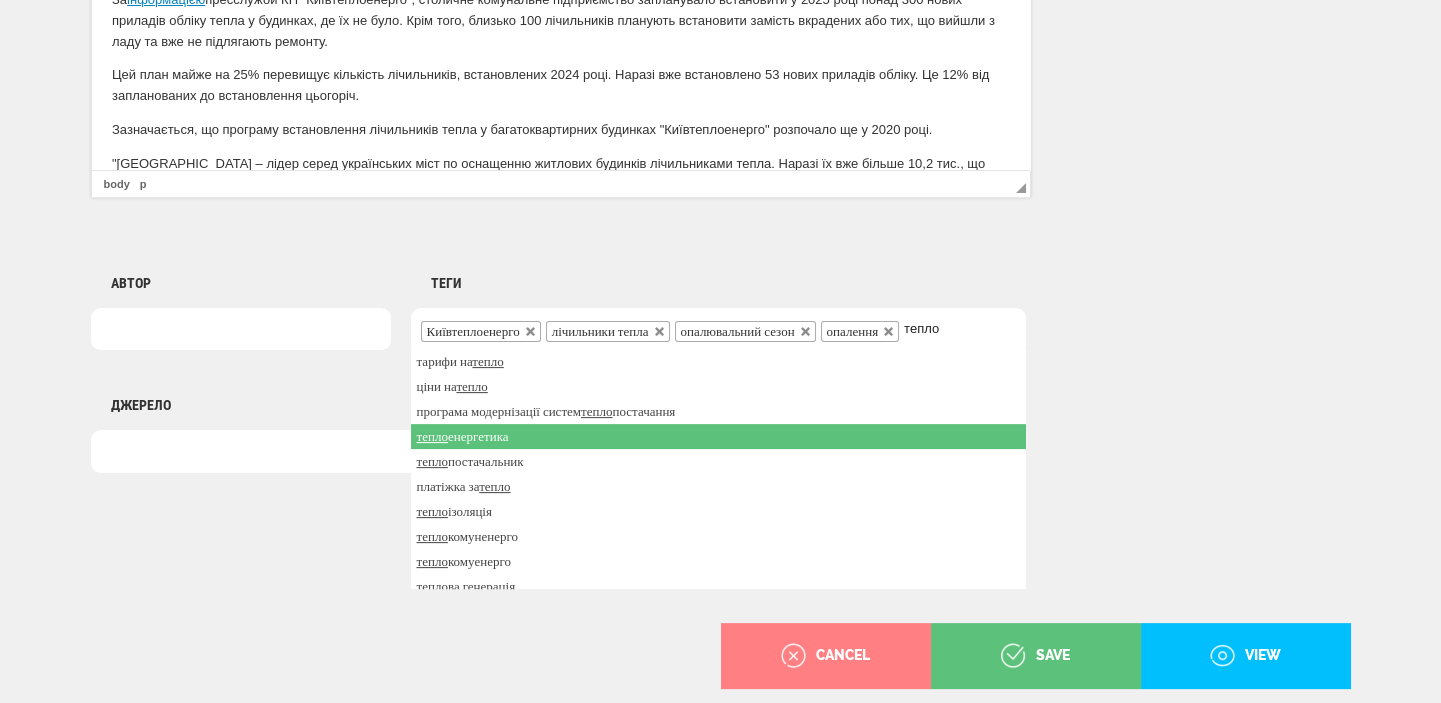 type on "тепло" 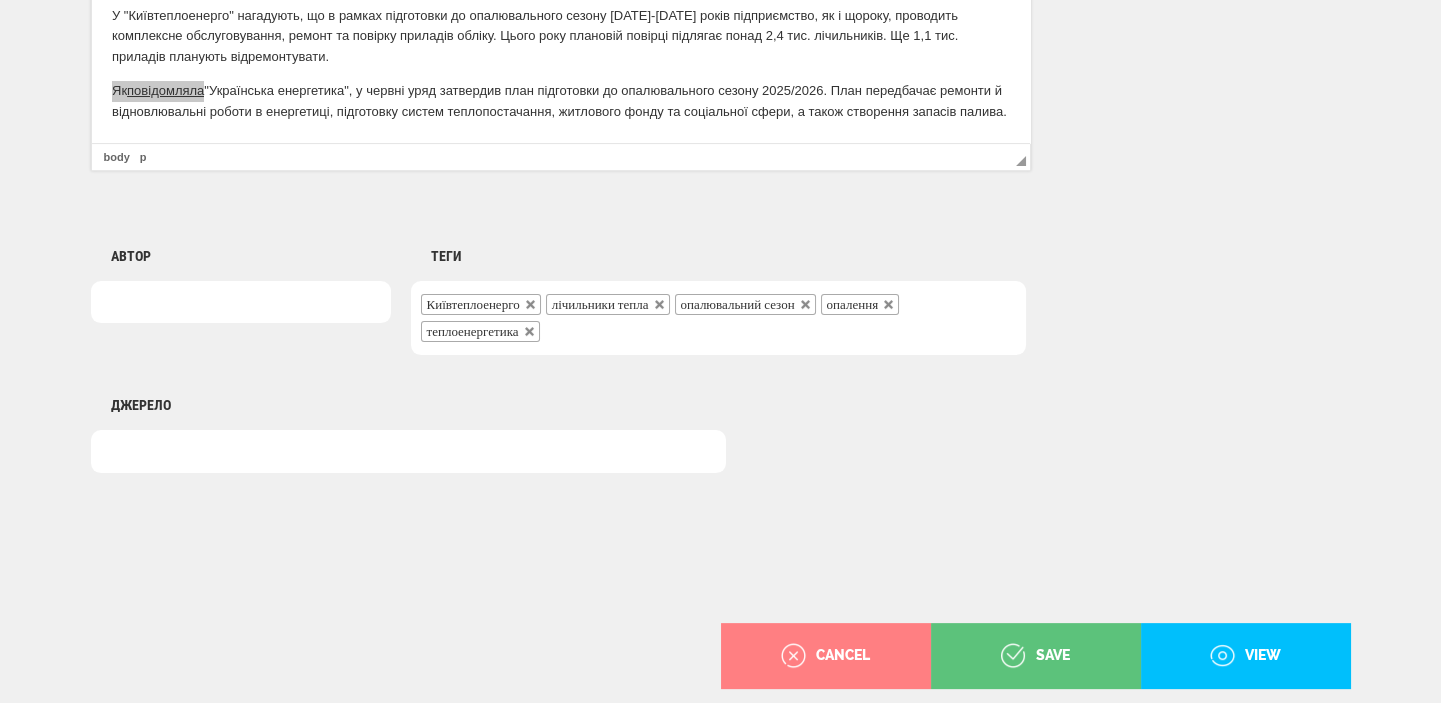 scroll, scrollTop: 889, scrollLeft: 0, axis: vertical 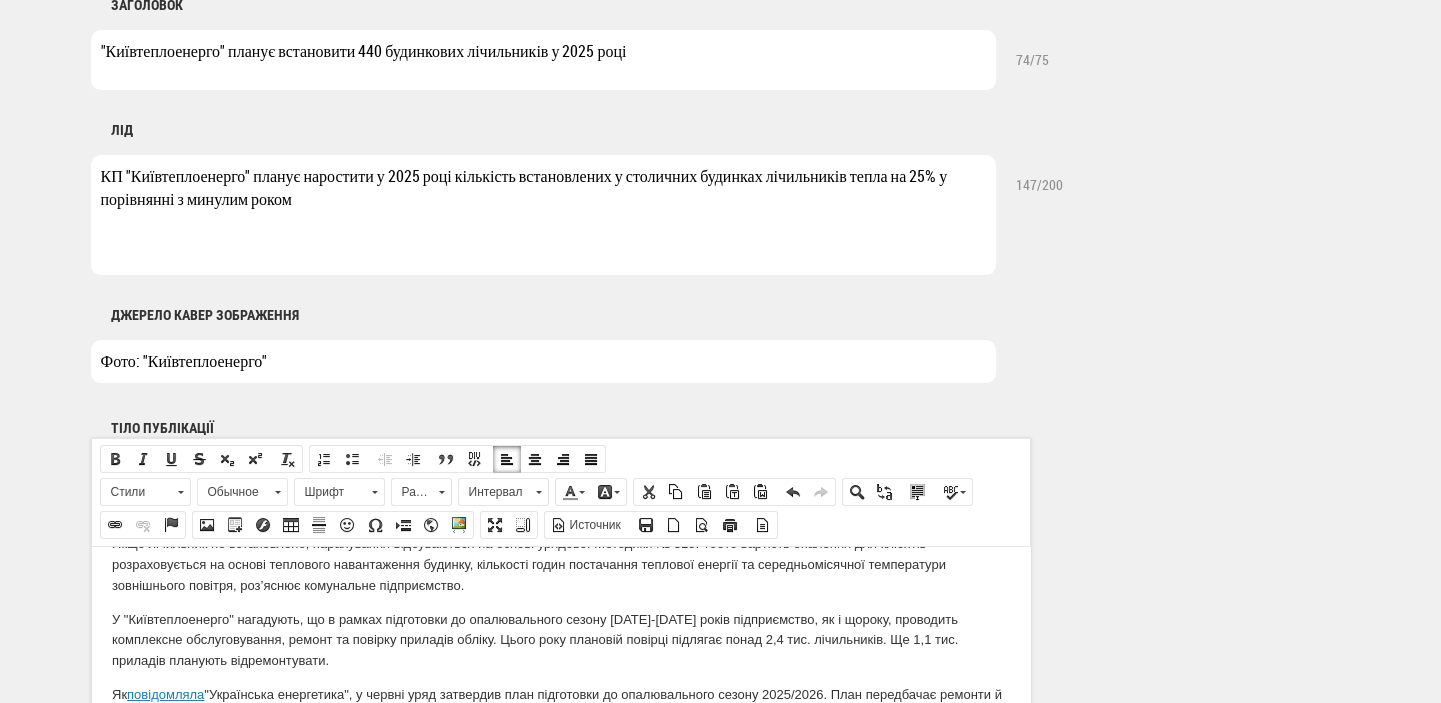 click on "За  інформацією  пресслужби КП "Київтеплоенерго", столичне комунальне підприємство запланувало встановити у 2025 році понад 300 нових приладів обліку тепла у будинках, де їх не було. Крім того, близько 100 лічильників планують встановити замість вкрадених або тих, що вийшли з ладу та вже не підлягають ремонту. Цей план майже на 25% перевищує кількість лічильників, встановлених 2024 році. Наразі вже встановлено 53 нових приладів обліку. Це 12% від запланованих до встановлення цьогоріч. Як  повідомляла" at bounding box center (560, 510) 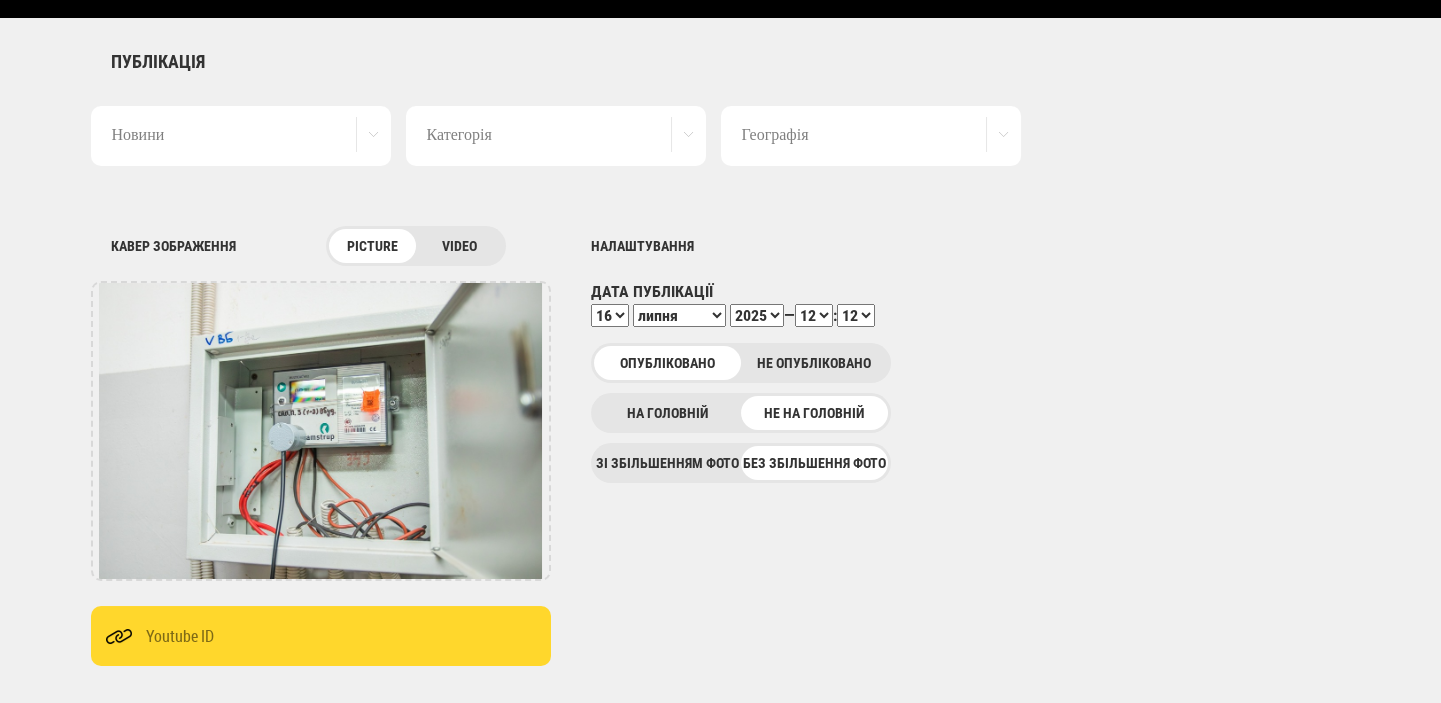 scroll, scrollTop: 0, scrollLeft: 0, axis: both 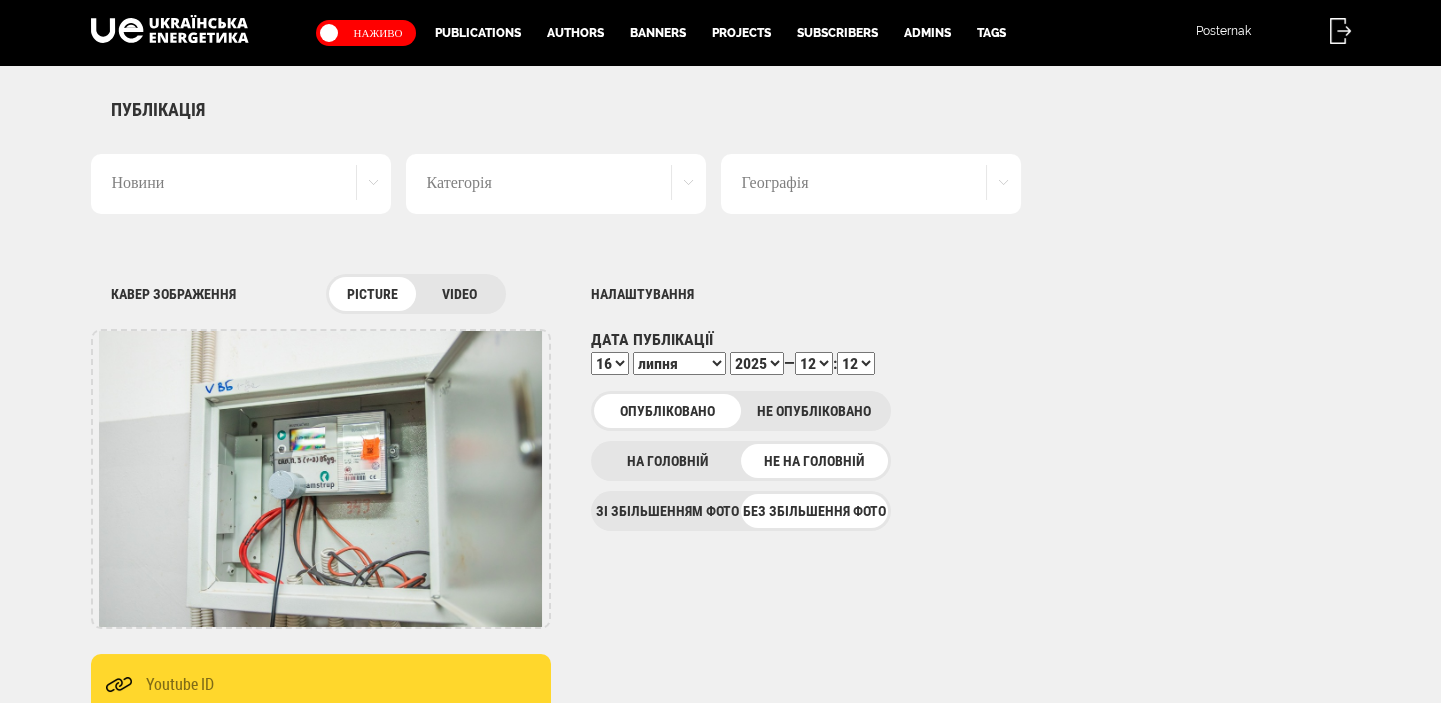 click on "00
01
02
03
04
05
06
07
08
09
10
11
12
13
14
15
16
17
18
19
20
21
22
23
24
25
26
27
28
29
30
31
32
33
34
35
36
37
38
39
40
41
42
43
44
45
46
47
48
49
50
51
52
53
54
55
56
57
58
59" at bounding box center (856, 363) 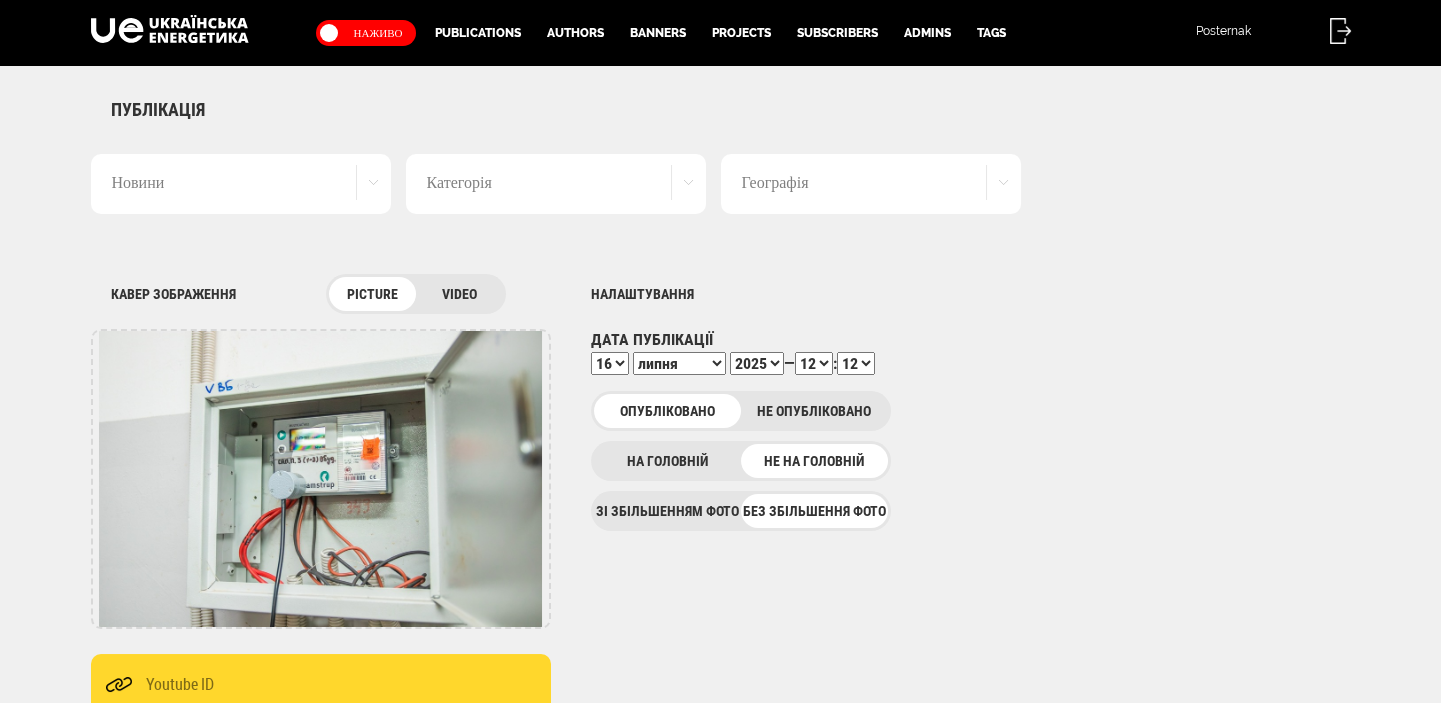 select on "24" 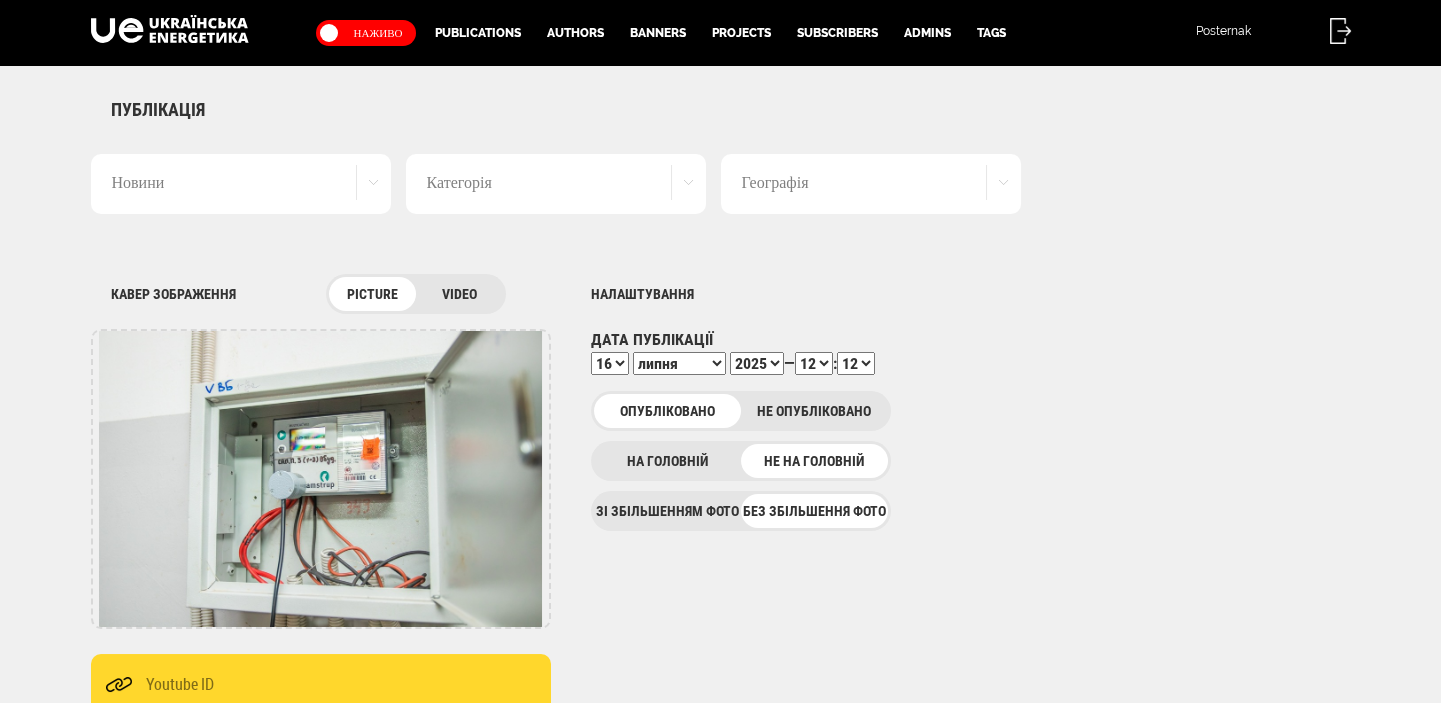 click on "00
01
02
03
04
05
06
07
08
09
10
11
12
13
14
15
16
17
18
19
20
21
22
23
24
25
26
27
28
29
30
31
32
33
34
35
36
37
38
39
40
41
42
43
44
45
46
47
48
49
50
51
52
53
54
55
56
57
58
59" at bounding box center (856, 363) 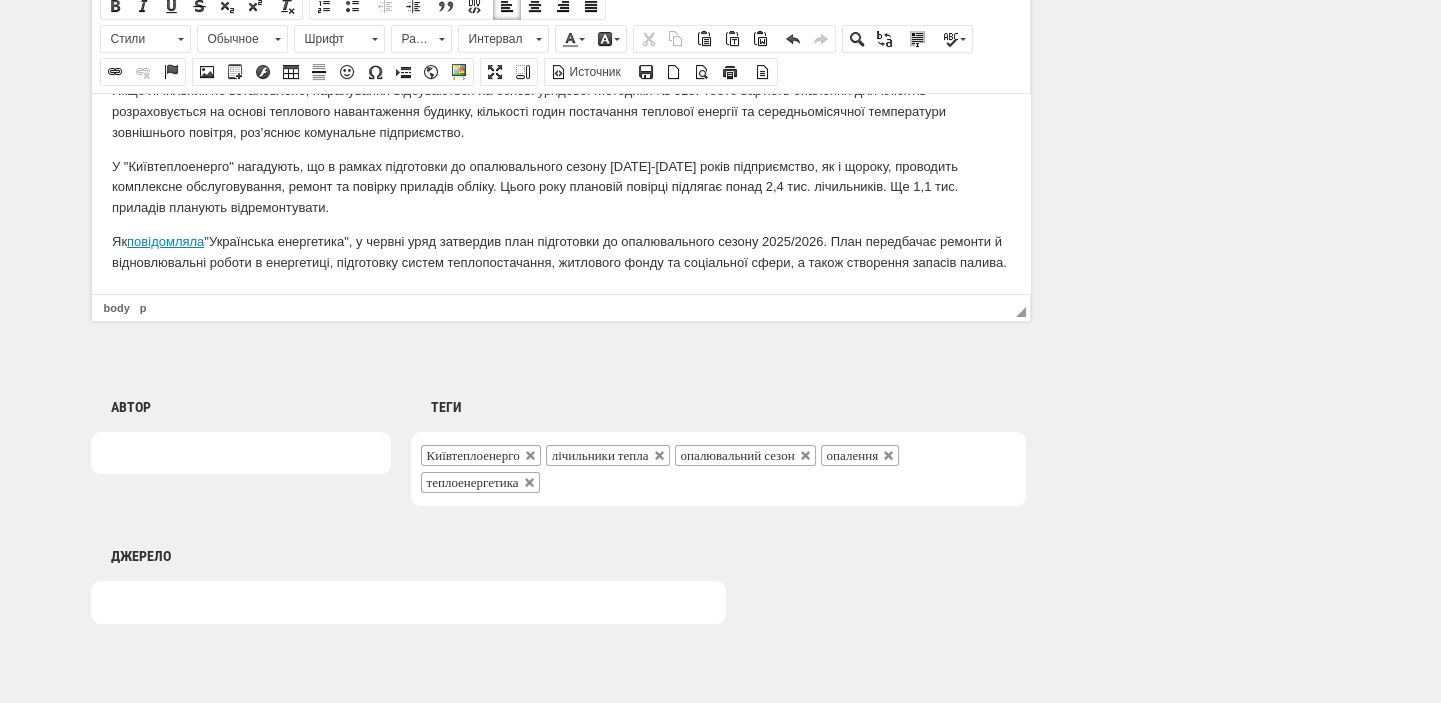 scroll, scrollTop: 1525, scrollLeft: 0, axis: vertical 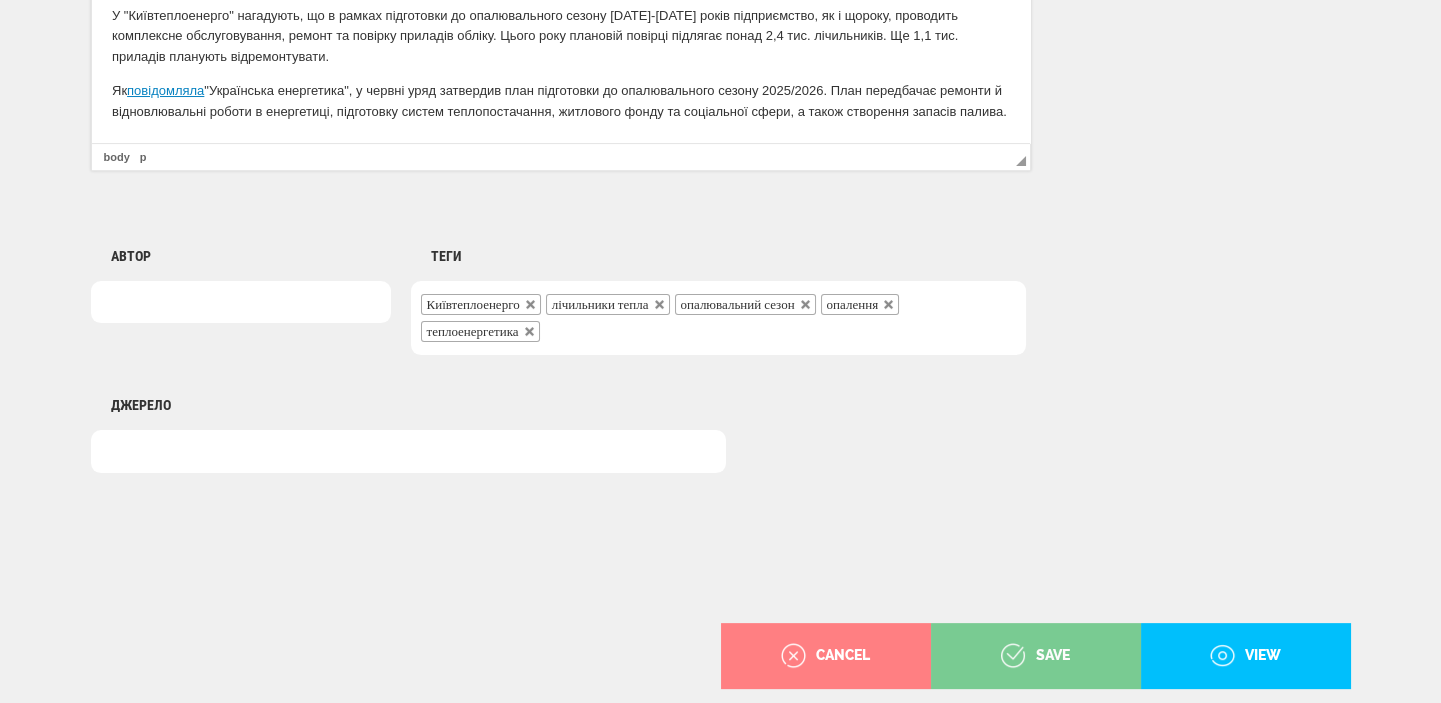 click on "save" at bounding box center (1035, 656) 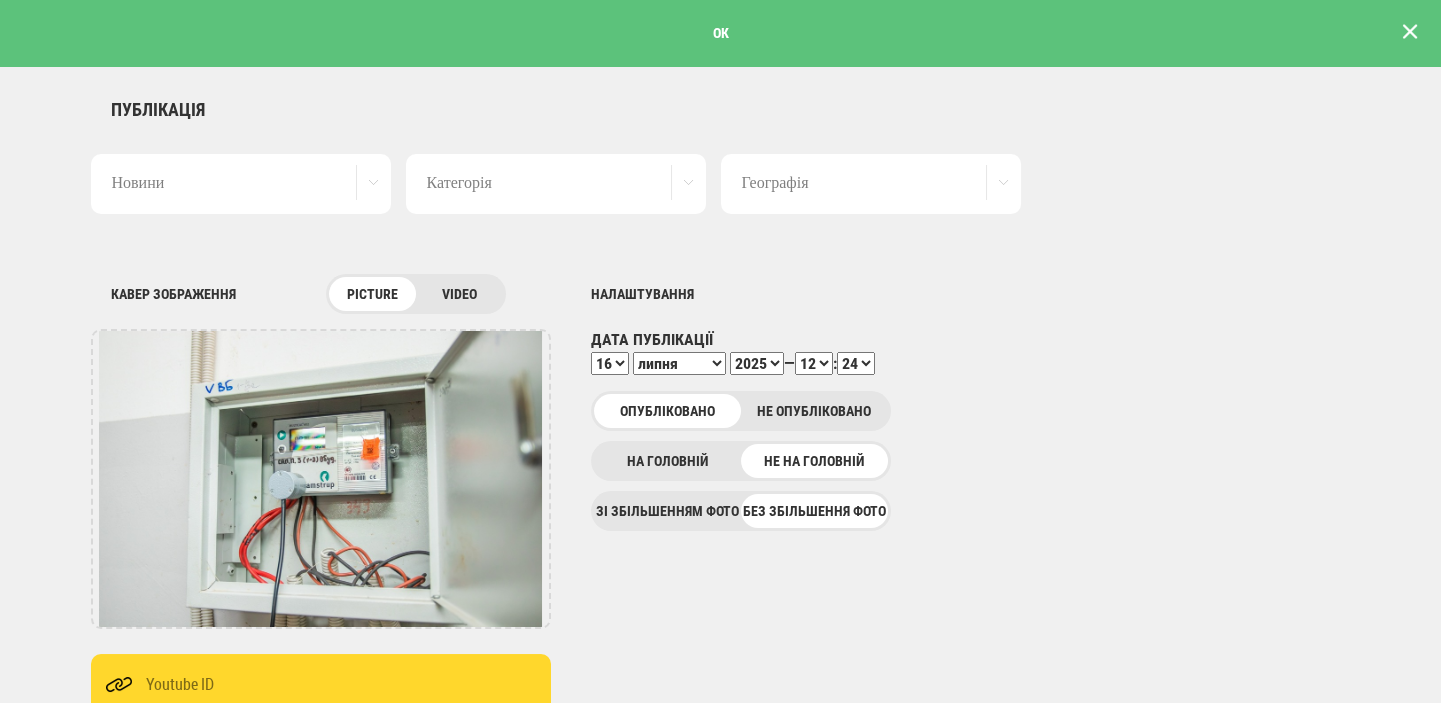 scroll, scrollTop: 0, scrollLeft: 0, axis: both 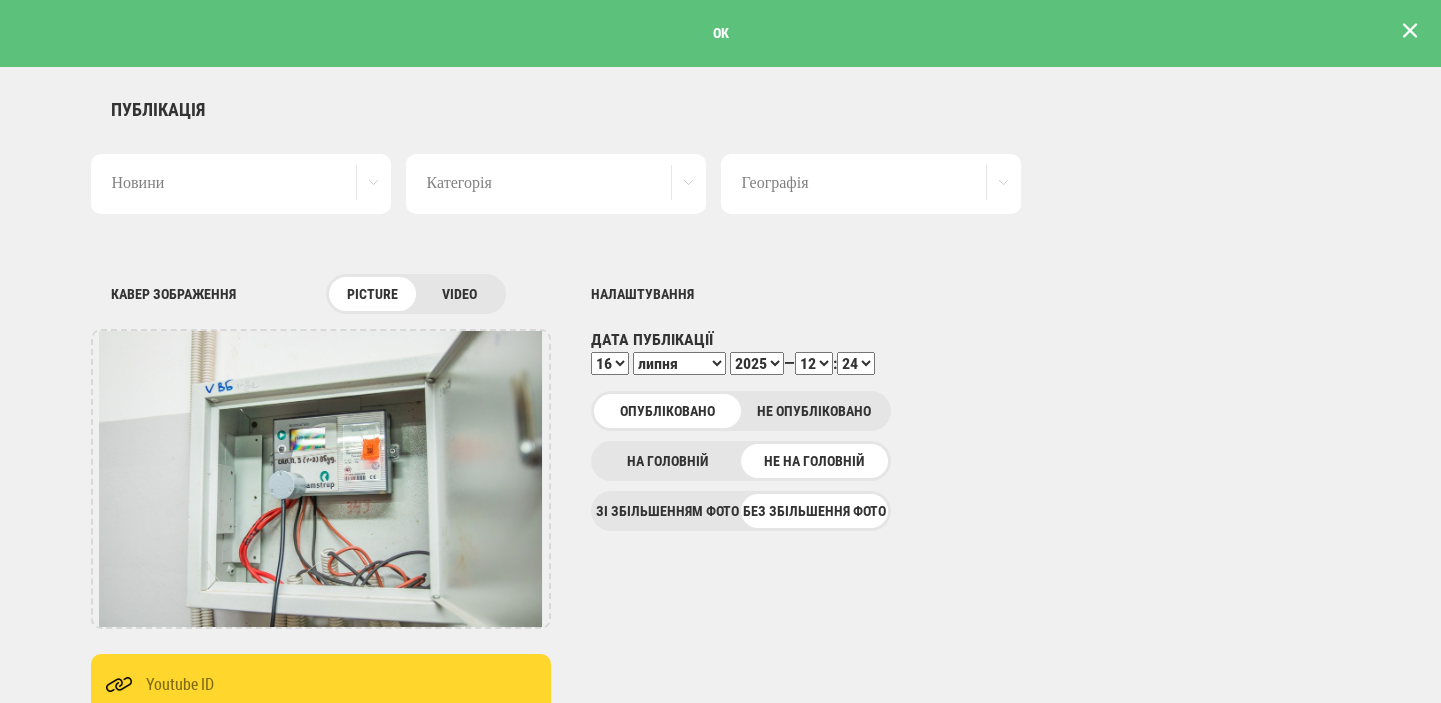 click at bounding box center (1410, 31) 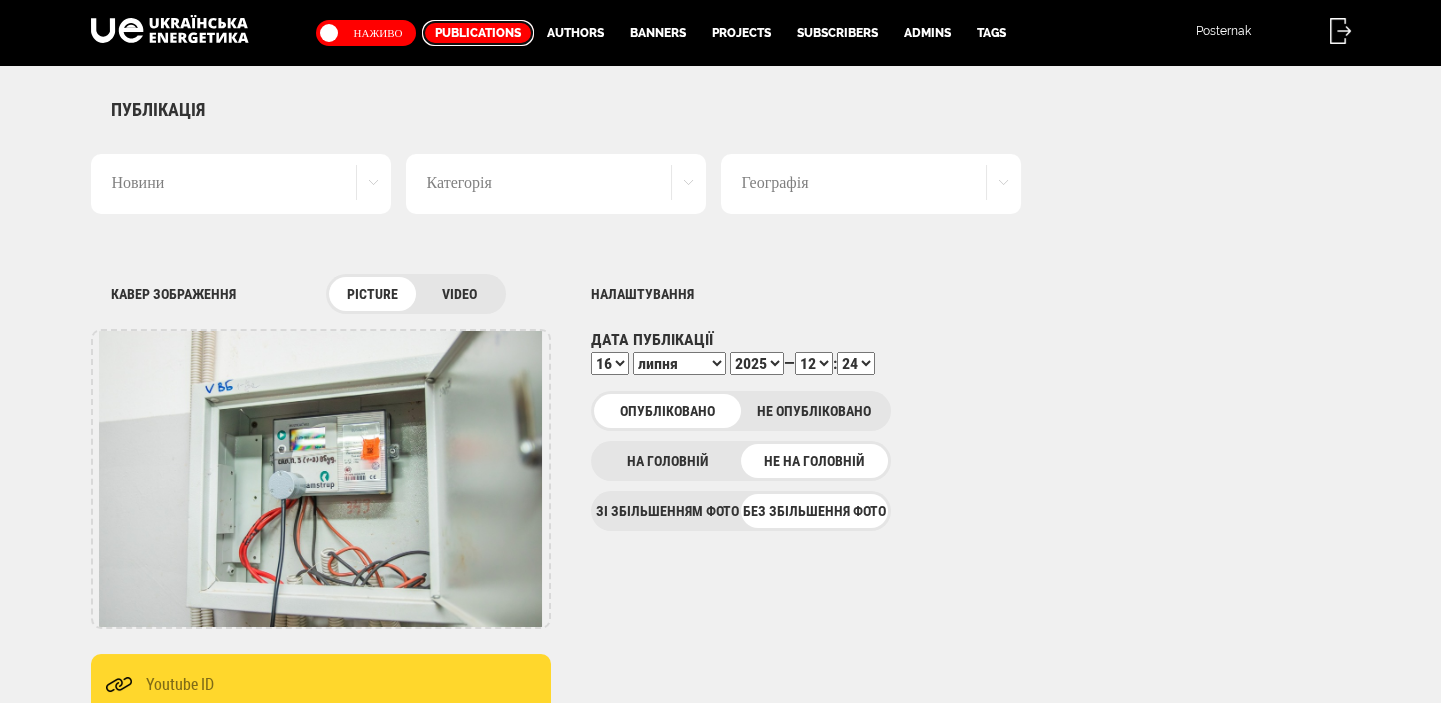 click on "Publications" at bounding box center (478, 33) 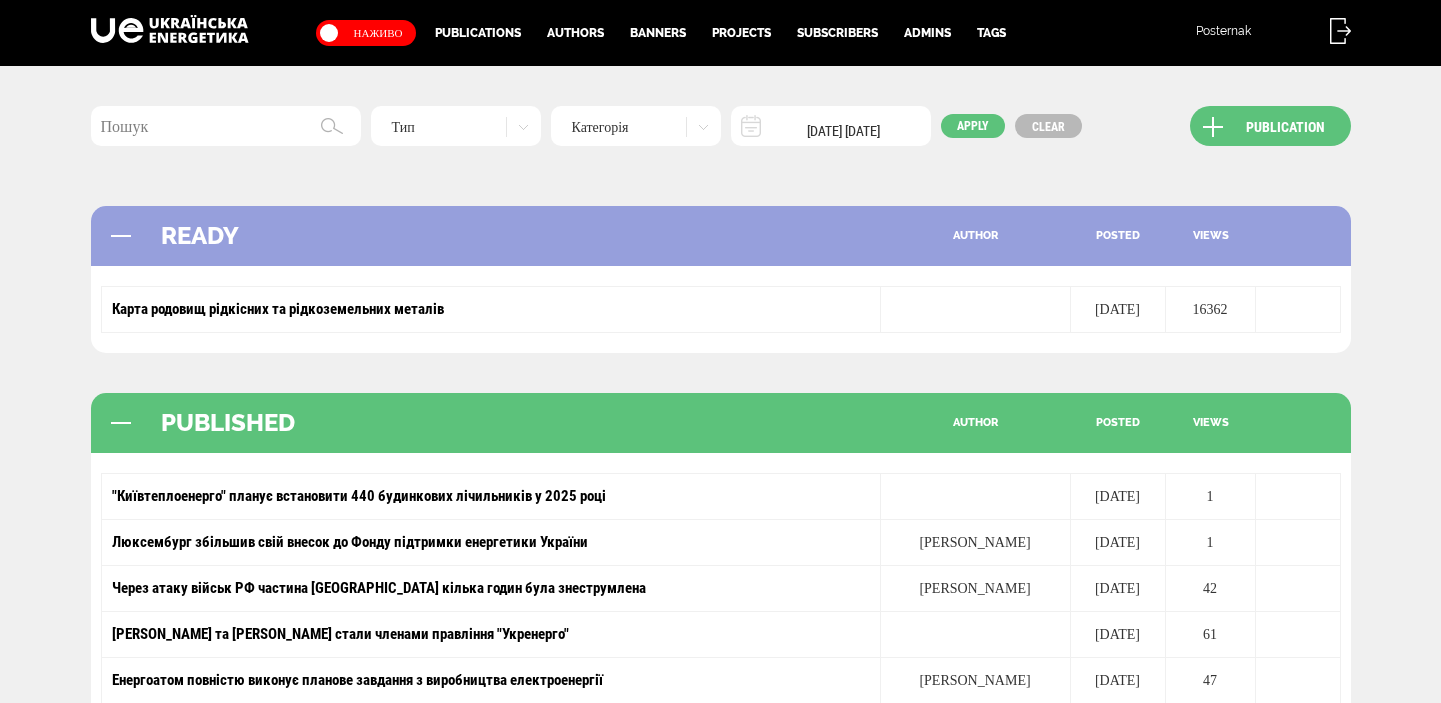 scroll, scrollTop: 0, scrollLeft: 0, axis: both 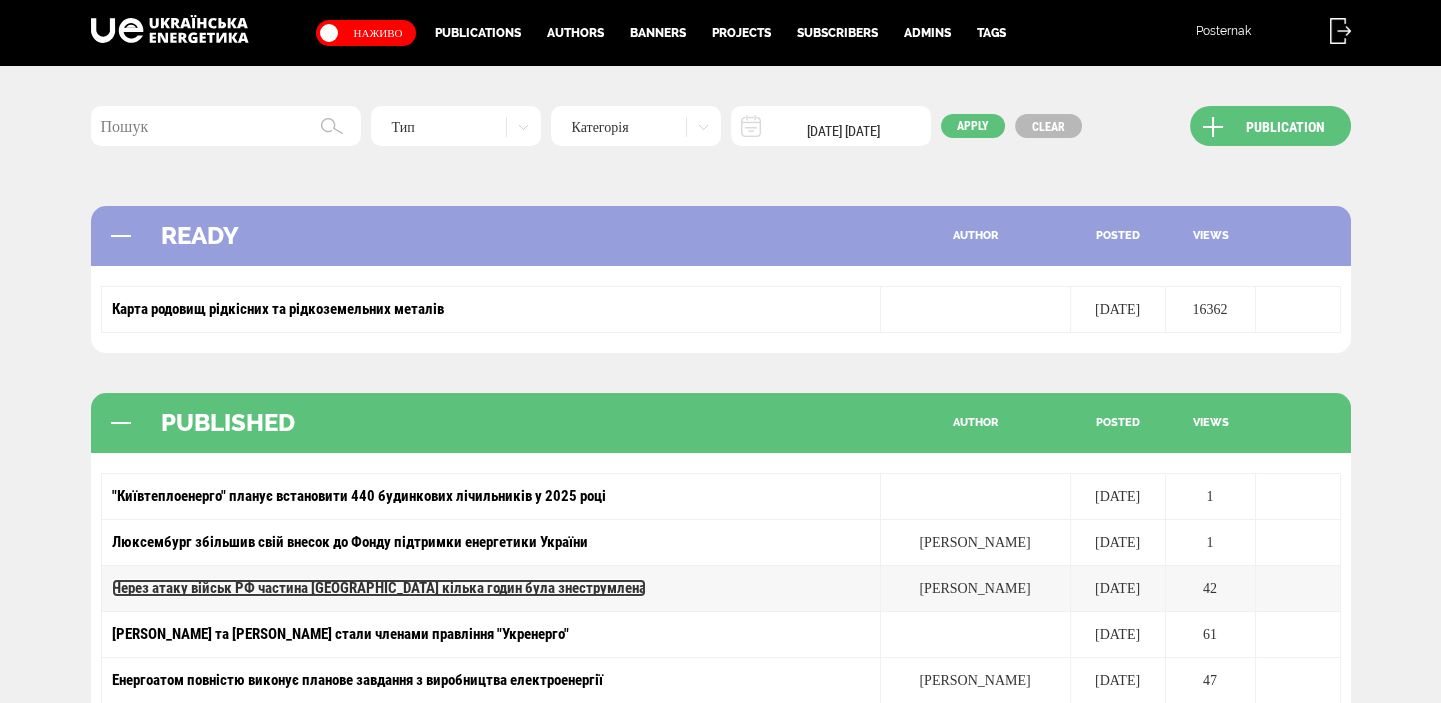 click on "Через атаку військ РФ частина [GEOGRAPHIC_DATA] кілька годин була знеструмлена" at bounding box center [379, 588] 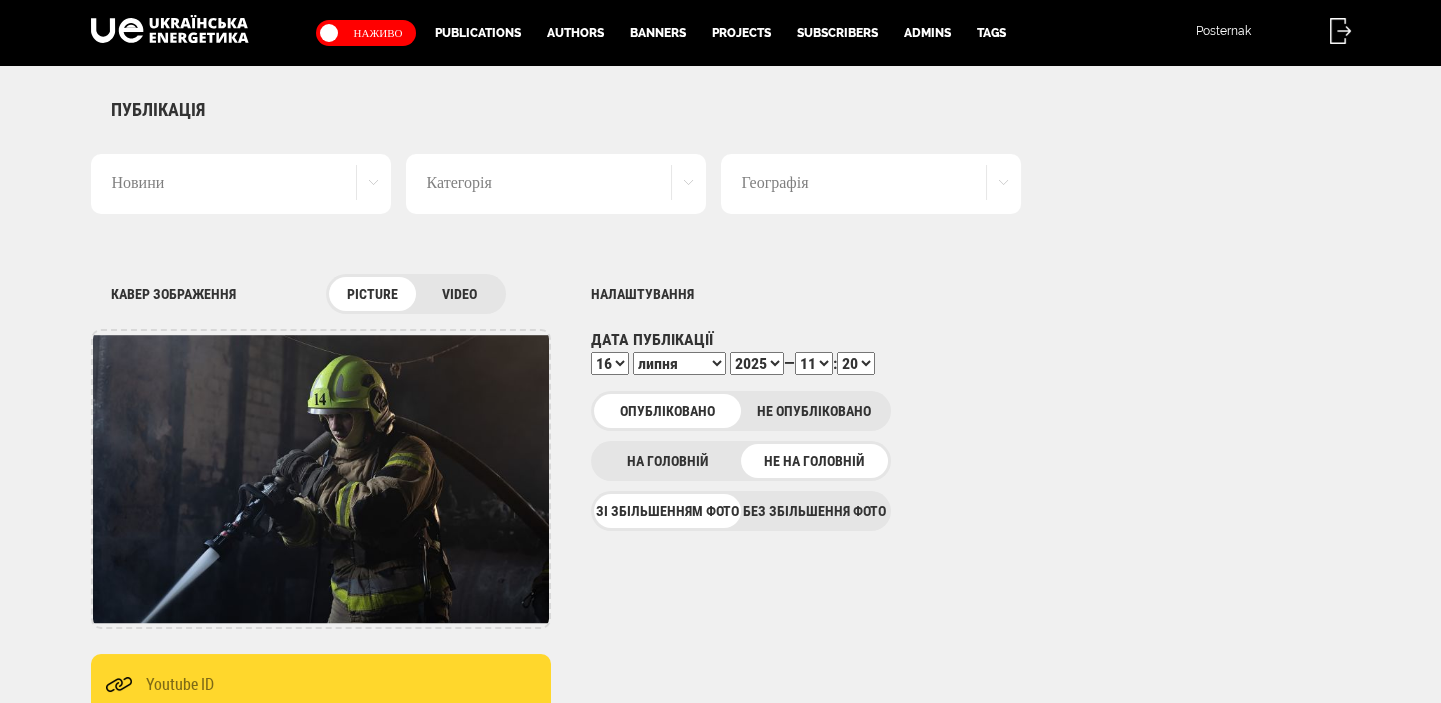 scroll, scrollTop: 0, scrollLeft: 0, axis: both 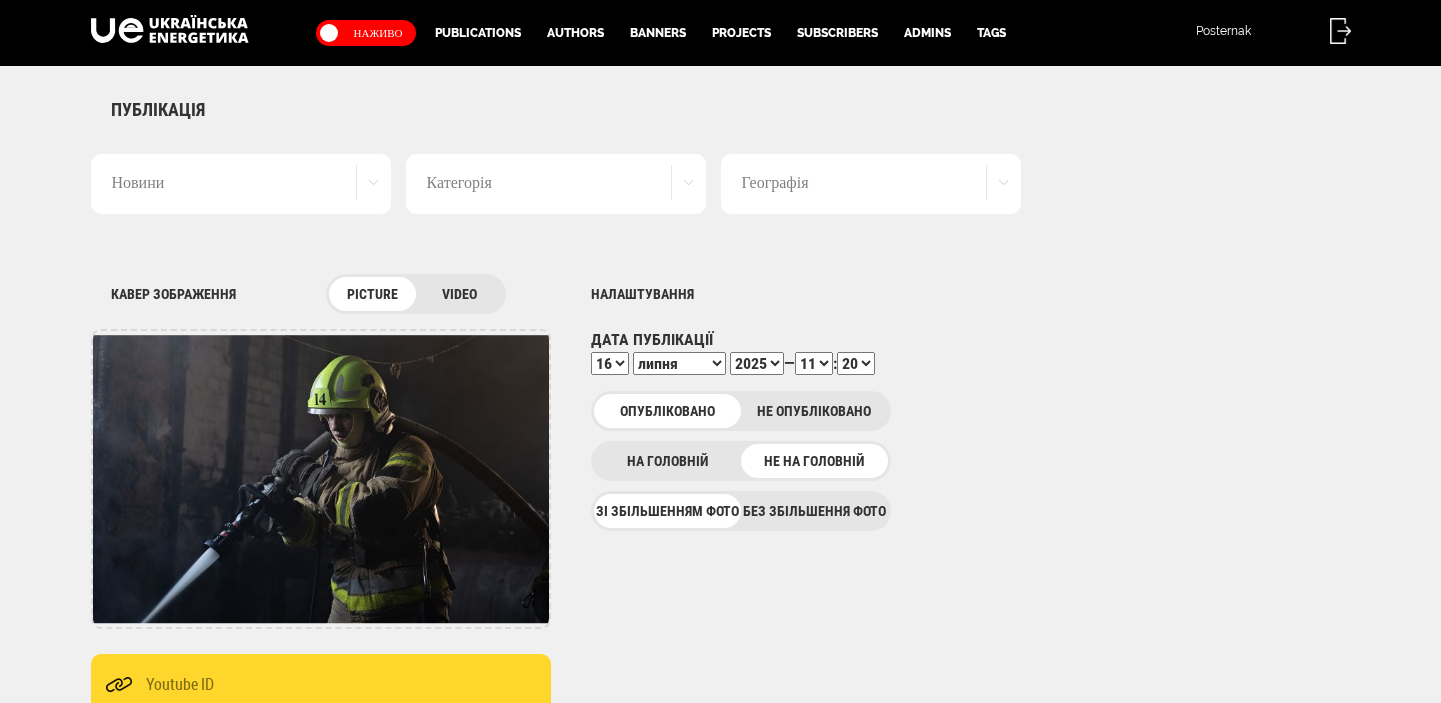 click on "Без збільшення фото" at bounding box center [814, 511] 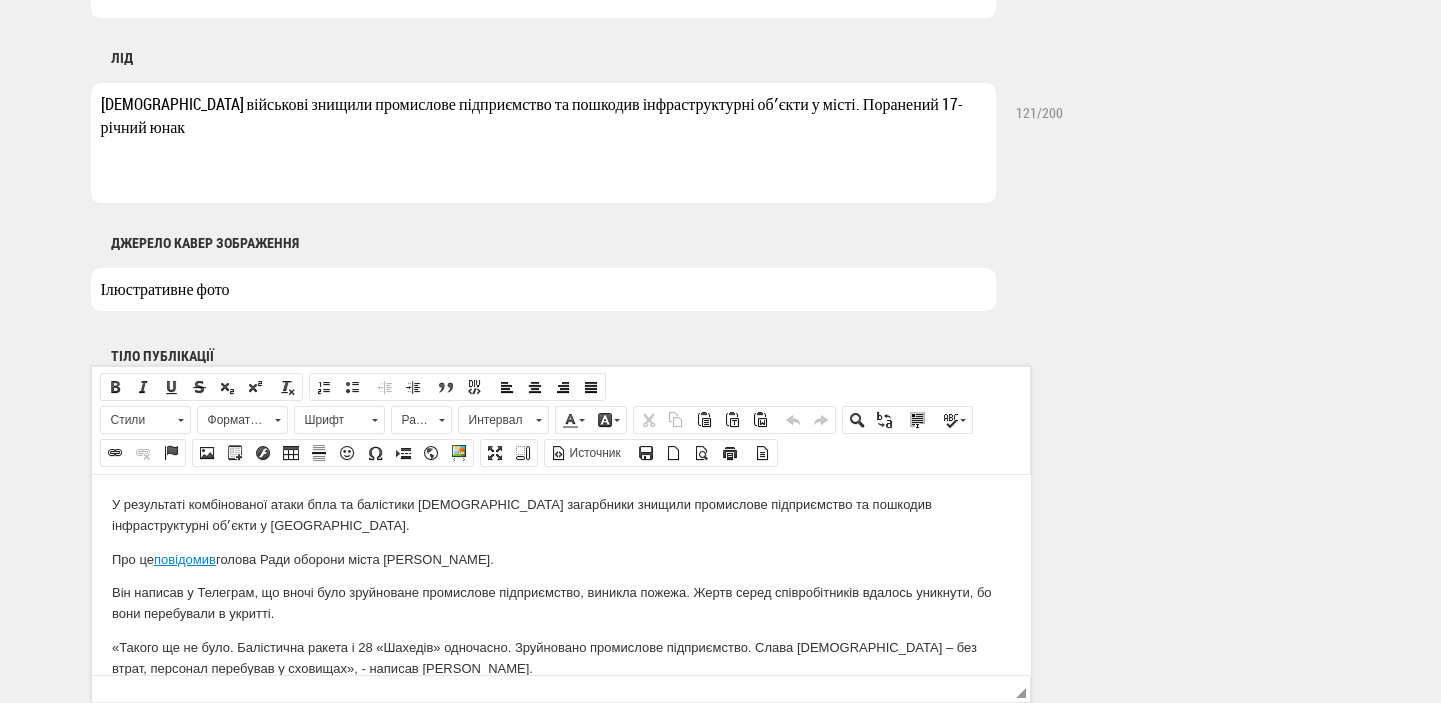 scroll, scrollTop: 848, scrollLeft: 0, axis: vertical 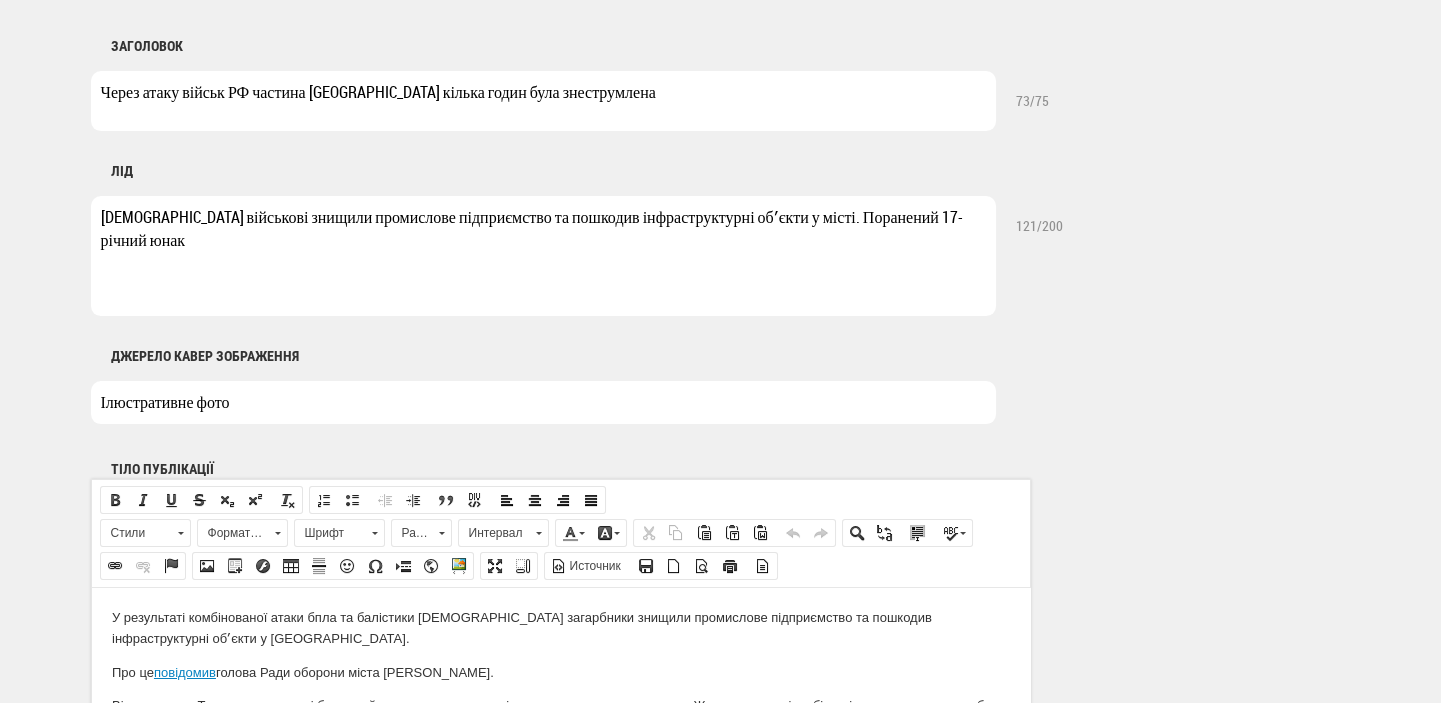 click on "Російські військові знищили промислове підприємство та пошкодив інфраструктурні обʼєкти у місті. Поранений 17-річний юнак" at bounding box center (543, 256) 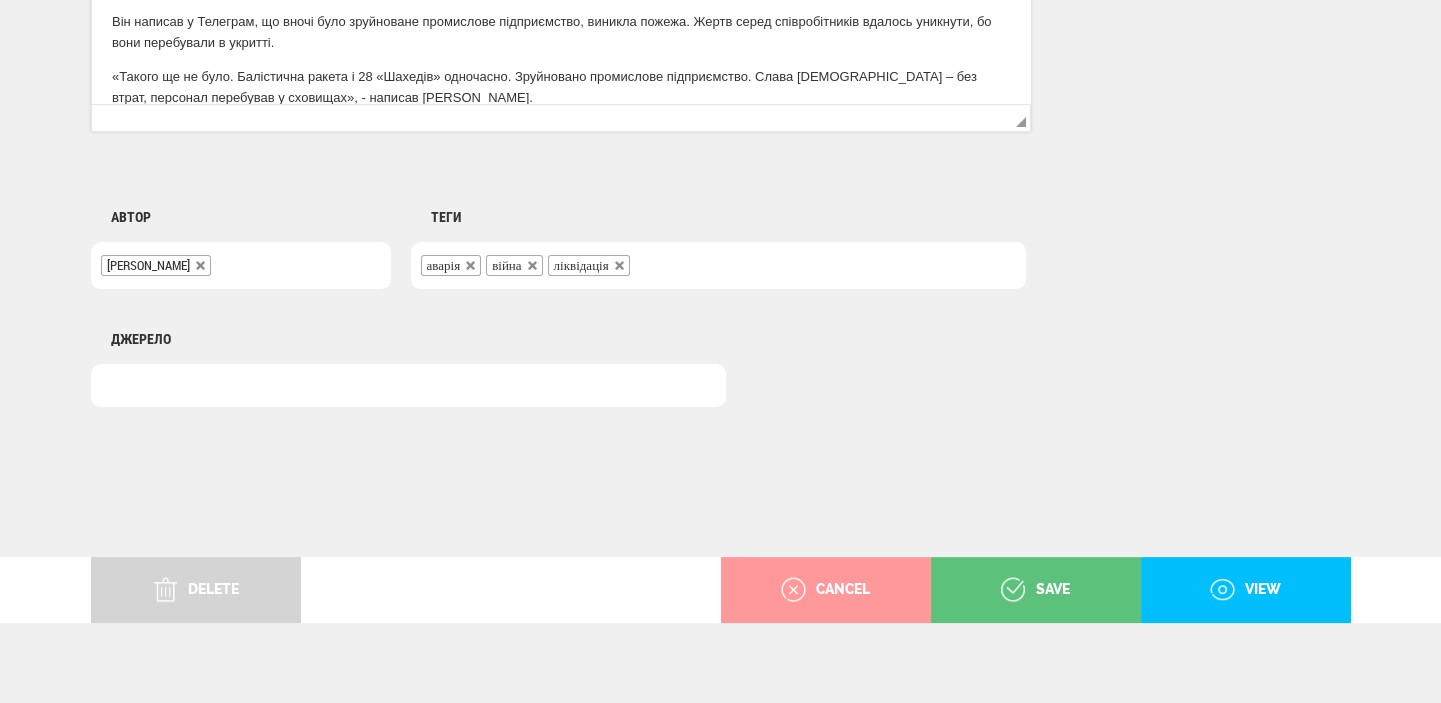 scroll, scrollTop: 1564, scrollLeft: 0, axis: vertical 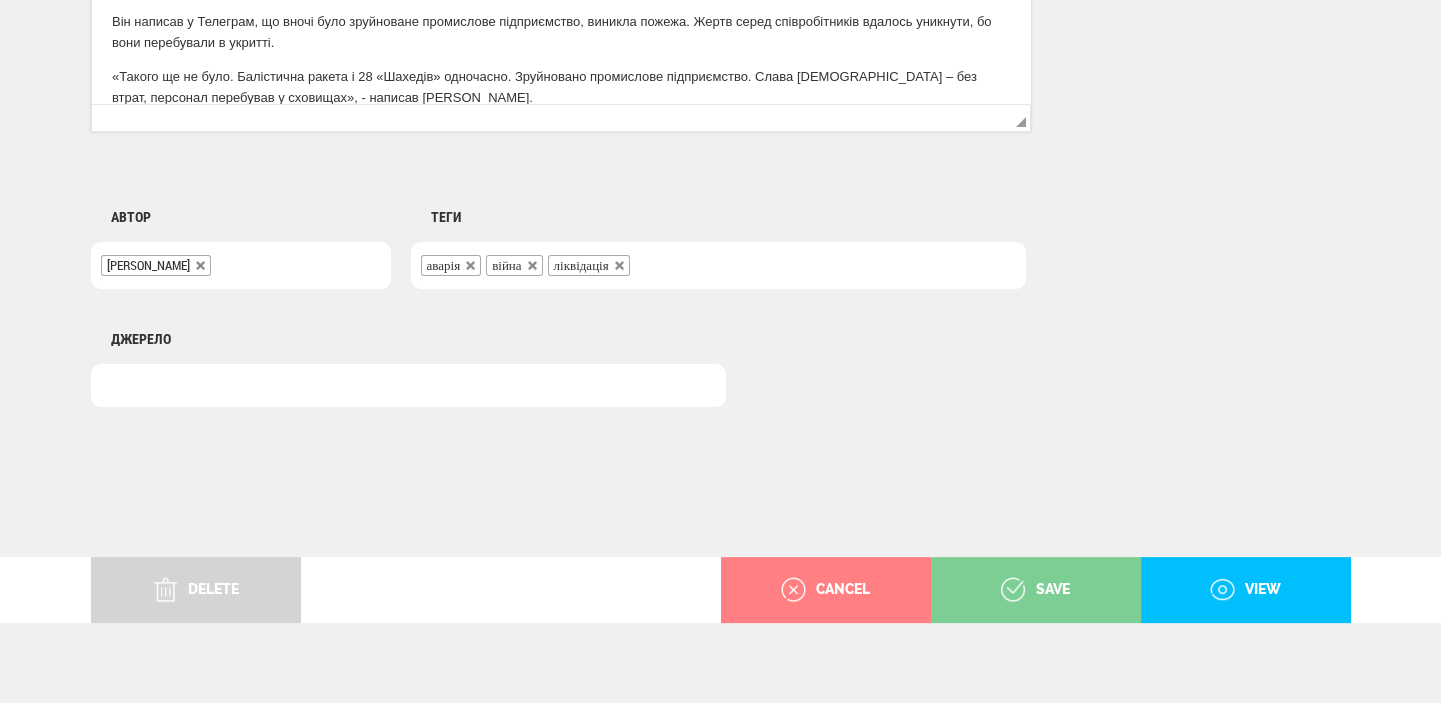 type on "[DEMOGRAPHIC_DATA] військові знищили промислове підприємство та пошкодили інфраструктурні обʼєкти у місті. Поранений 17-річний юнак" 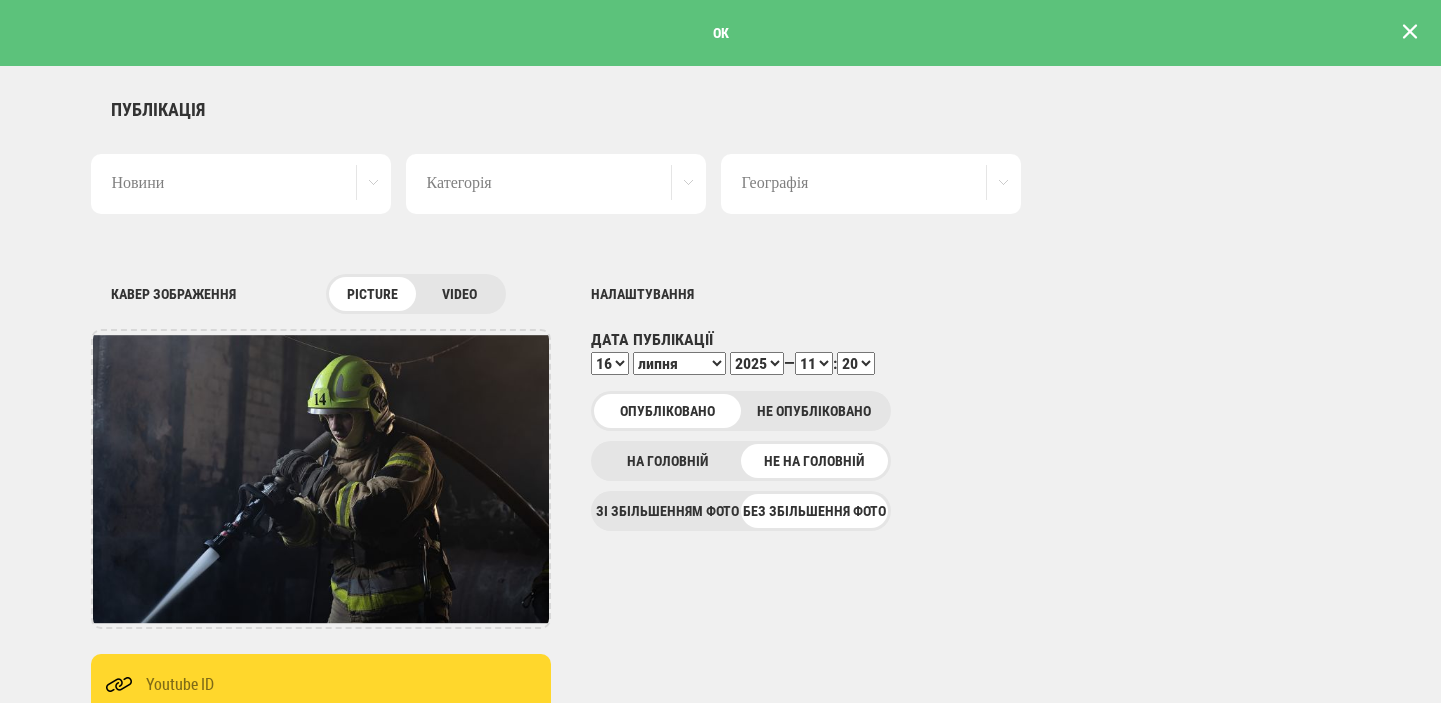 scroll, scrollTop: 0, scrollLeft: 0, axis: both 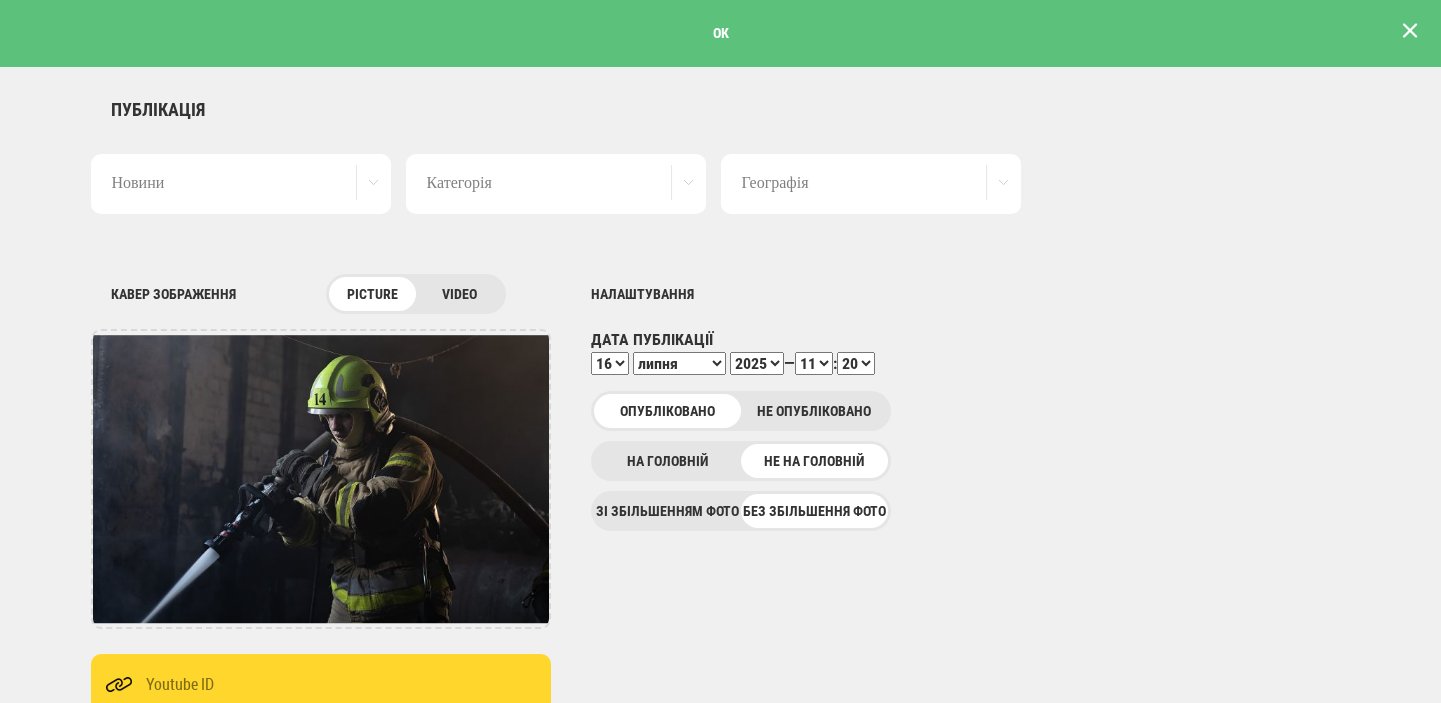 click at bounding box center [1410, 31] 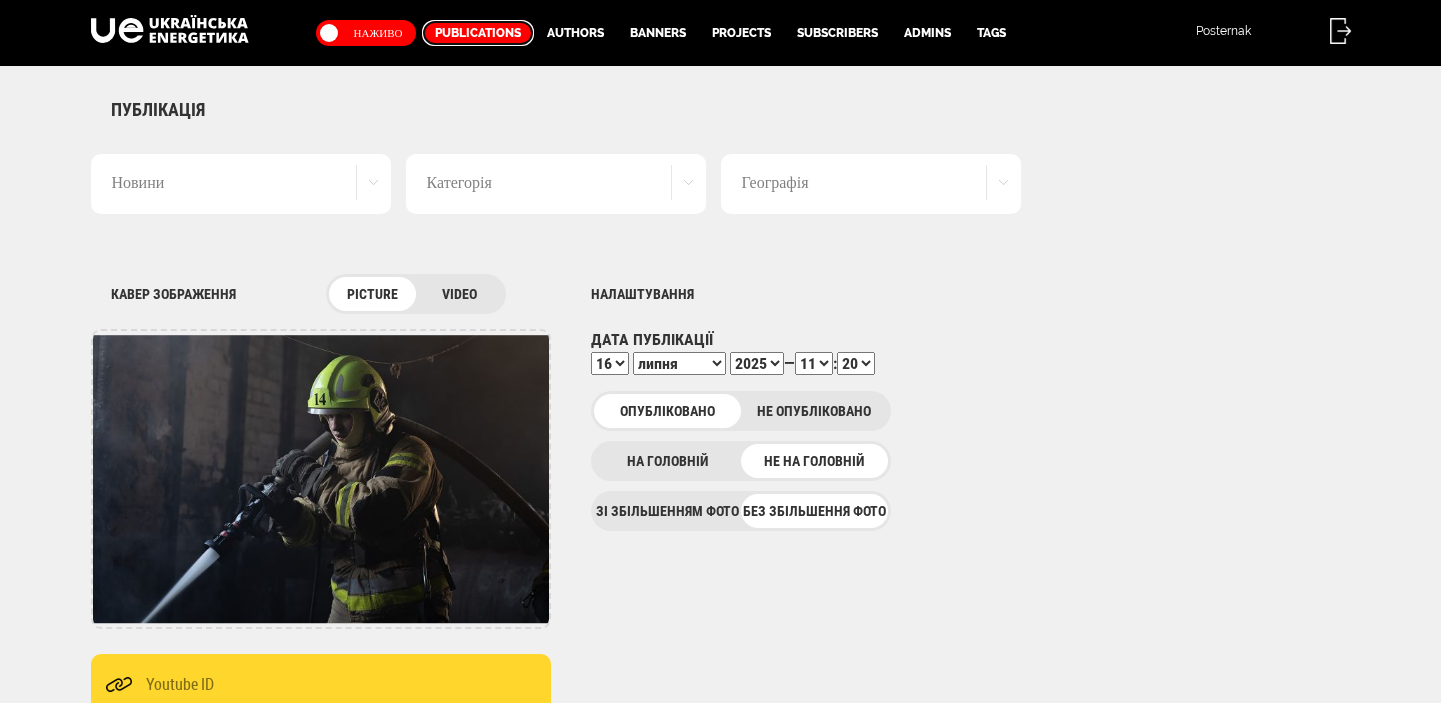 click on "Publications" at bounding box center (478, 33) 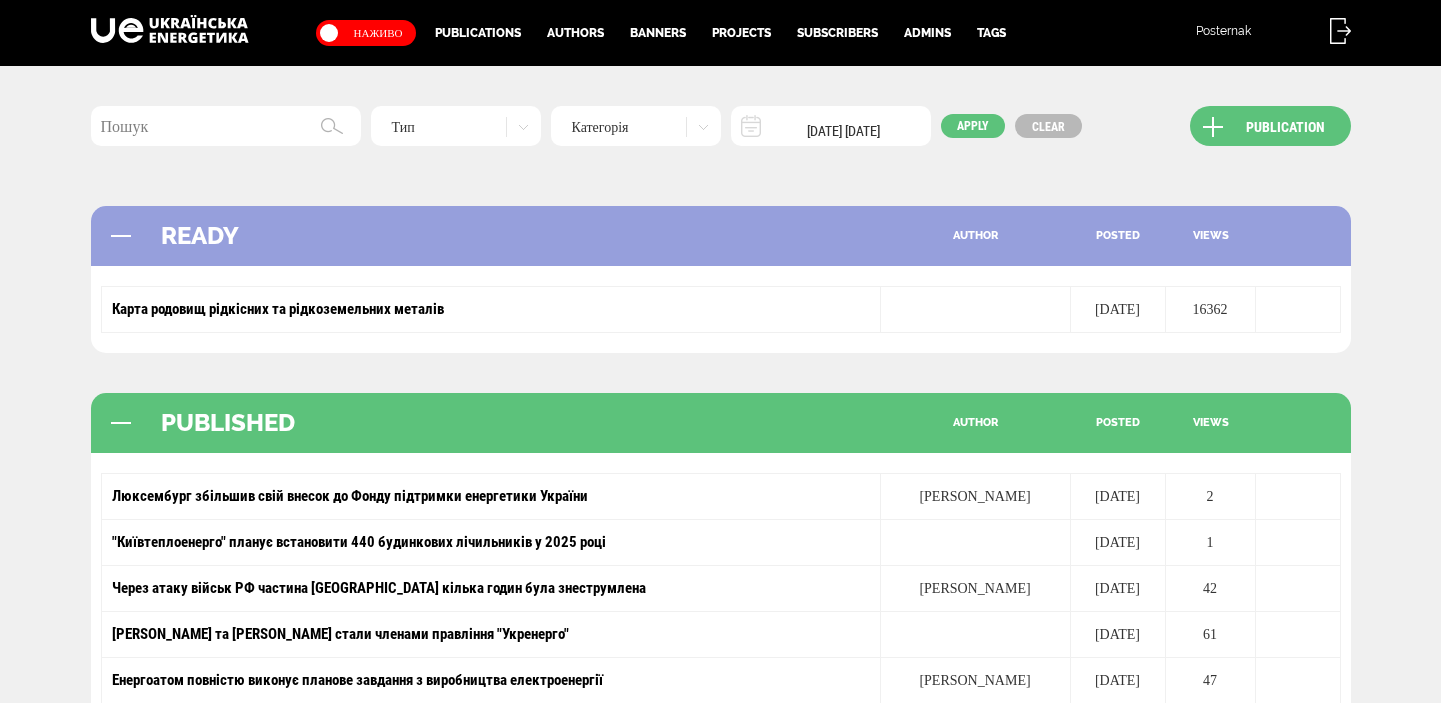 scroll, scrollTop: 0, scrollLeft: 0, axis: both 